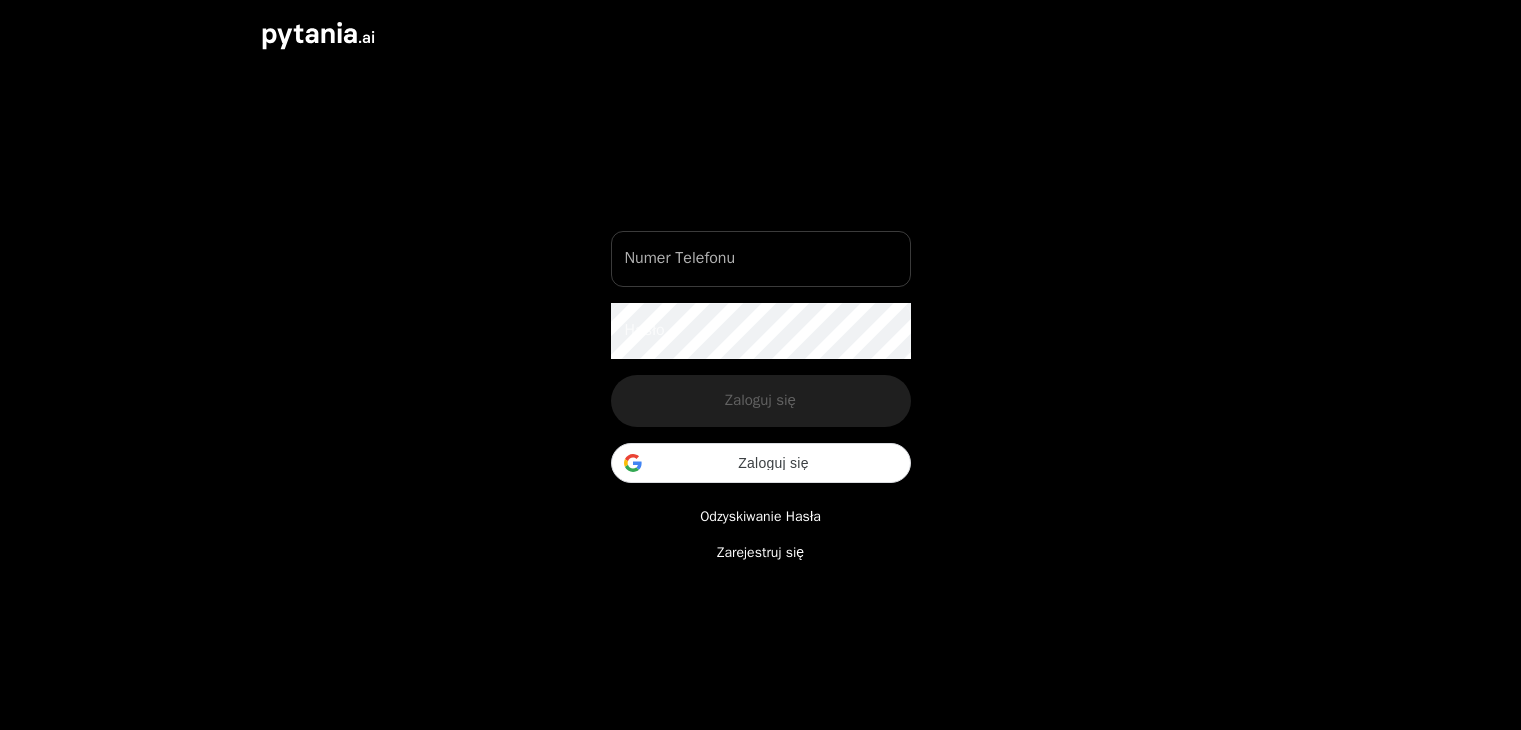 scroll, scrollTop: 0, scrollLeft: 0, axis: both 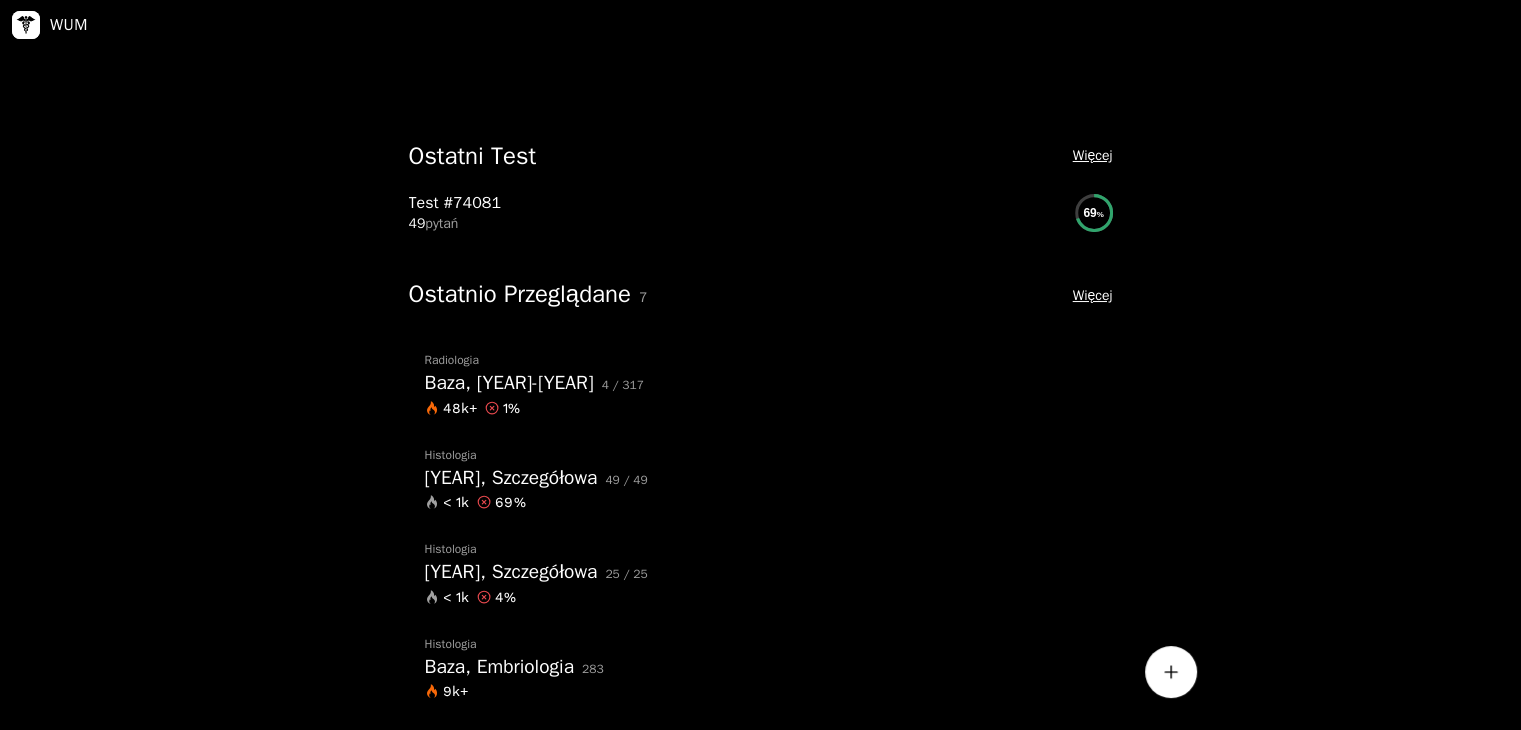 click on "Więcej" at bounding box center (1093, 296) 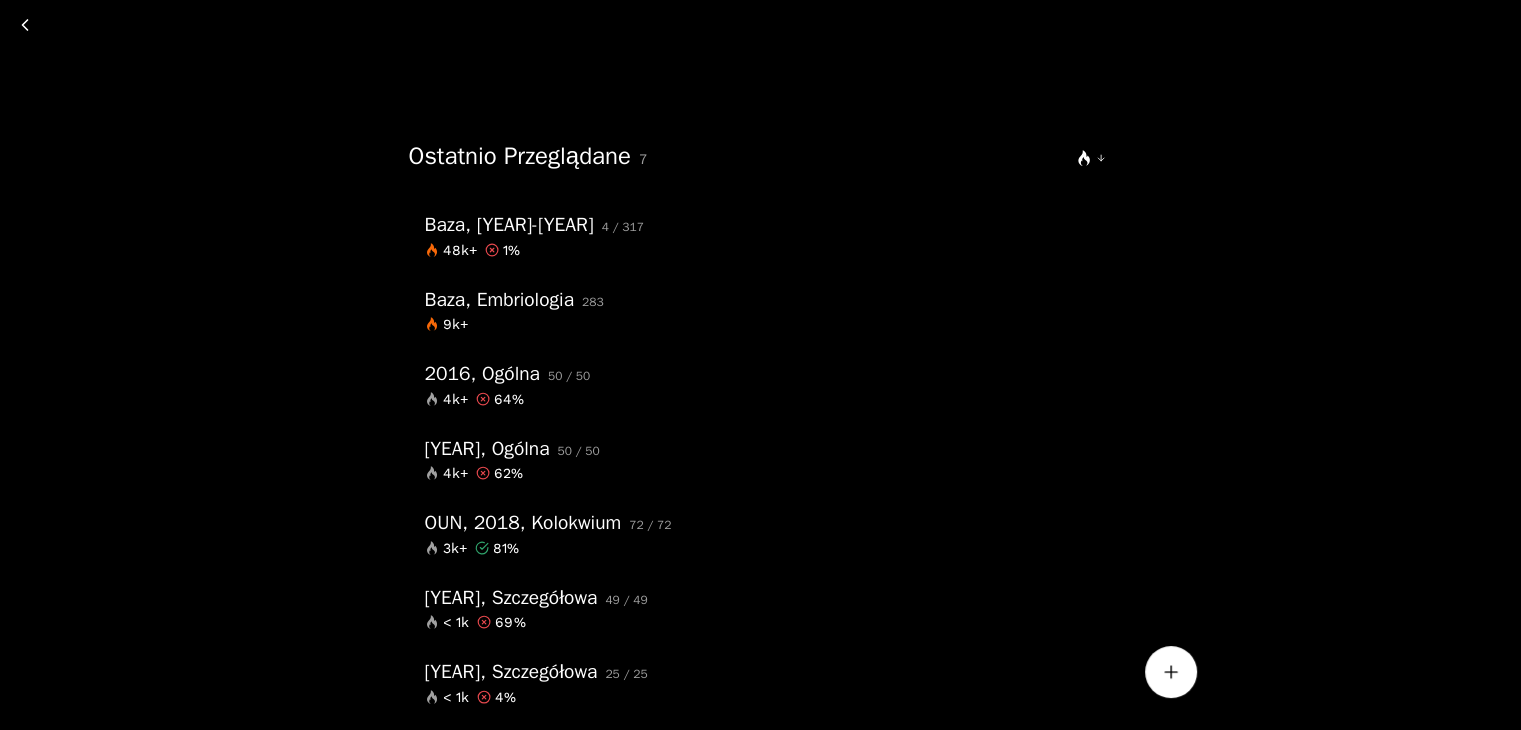 scroll, scrollTop: 0, scrollLeft: 0, axis: both 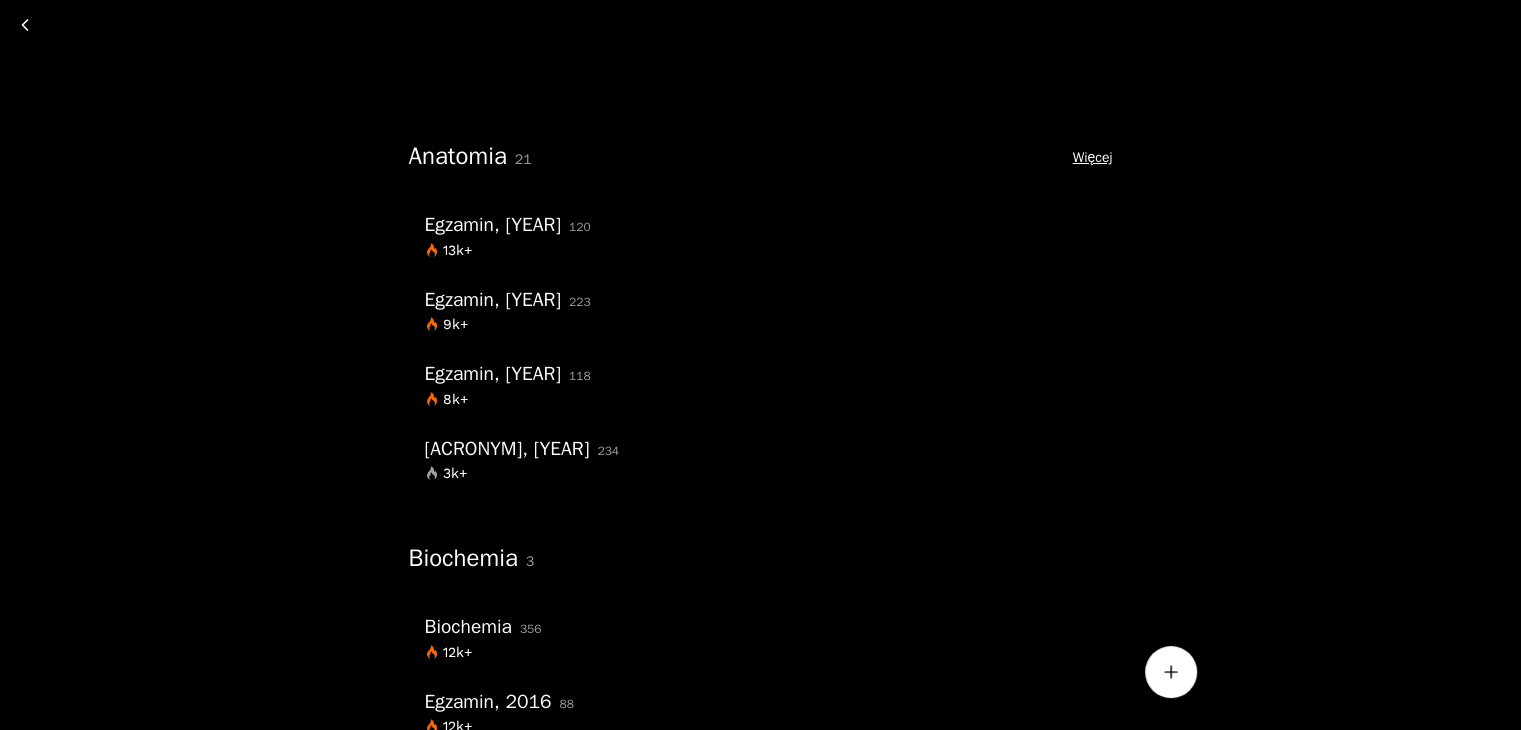 click on "Więcej" at bounding box center [1093, 158] 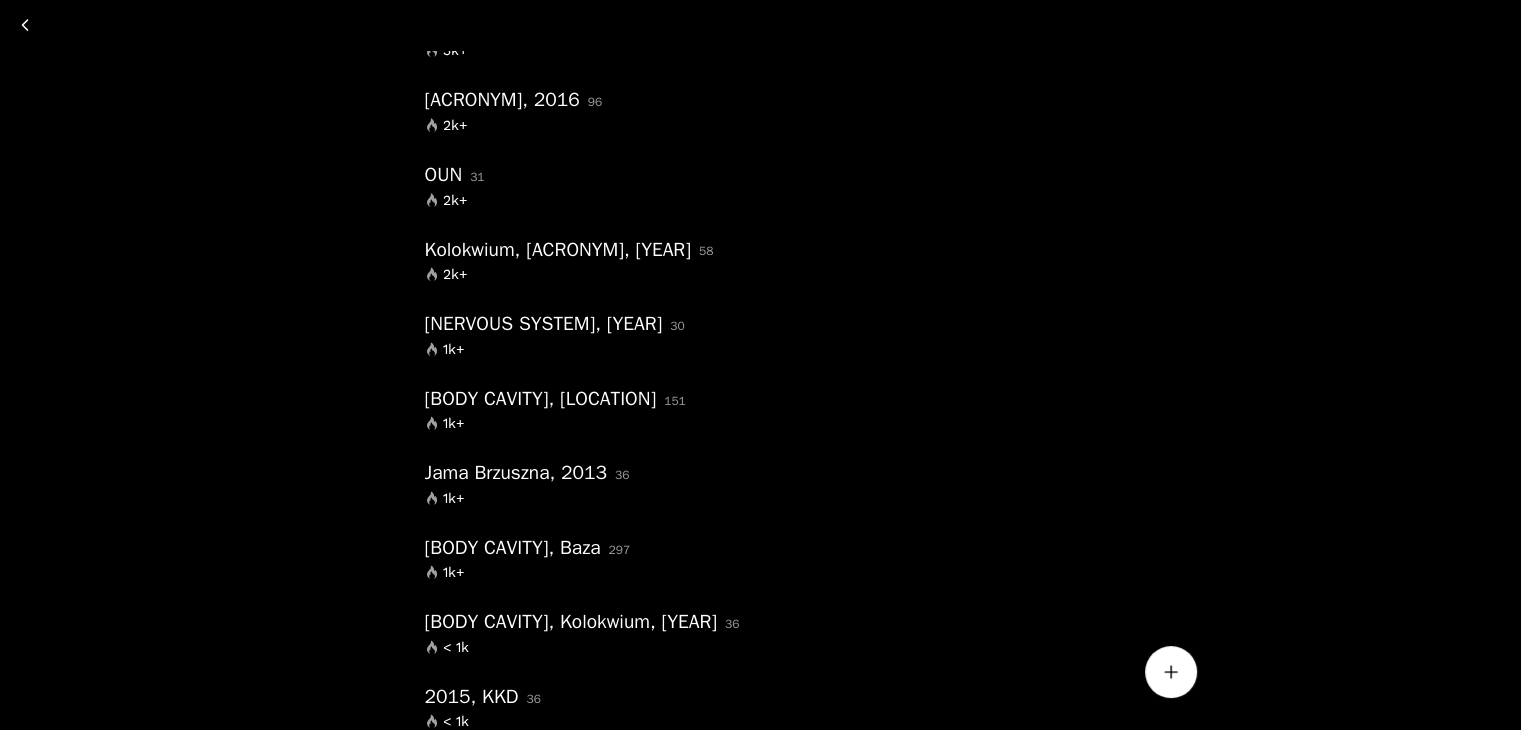 scroll, scrollTop: 0, scrollLeft: 0, axis: both 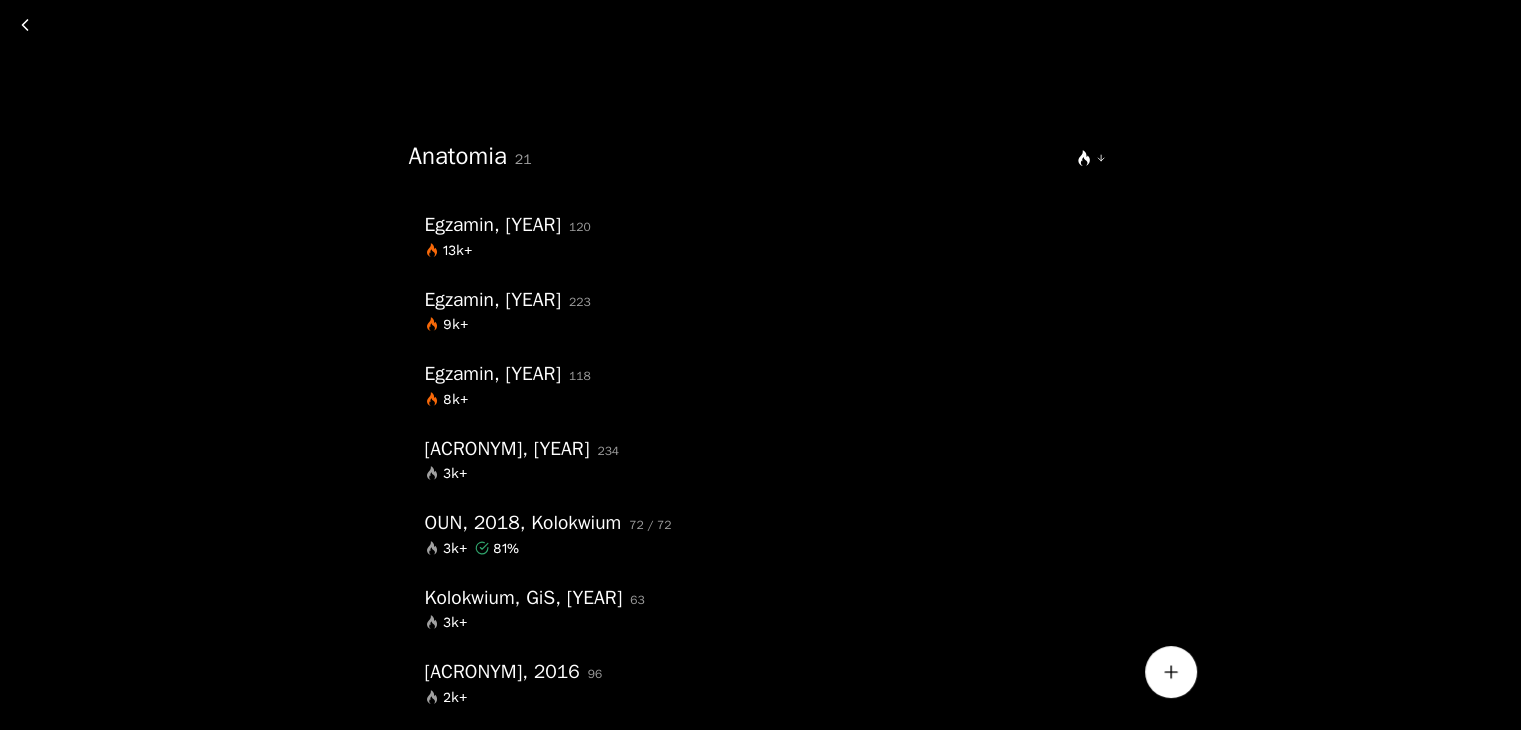 click at bounding box center [25, 25] 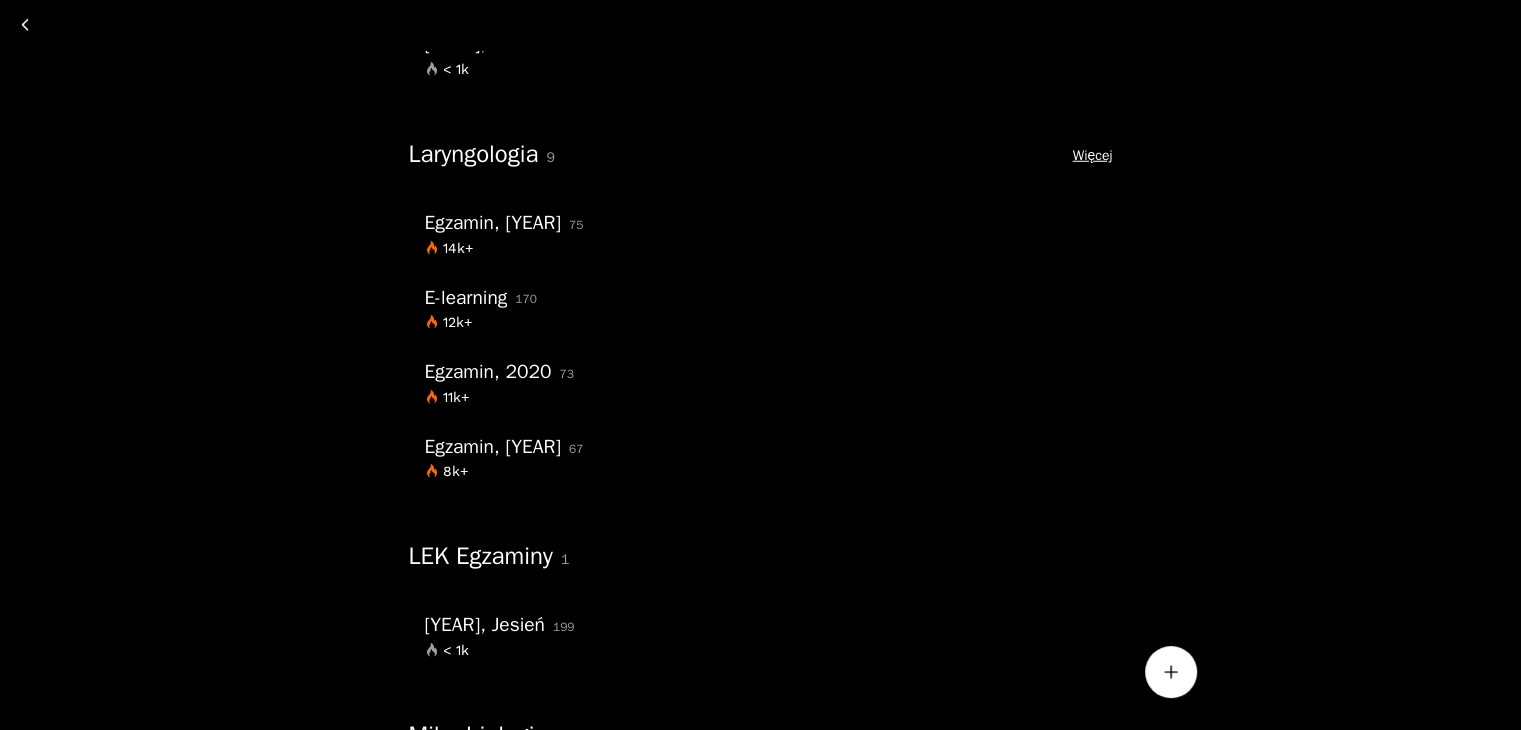 scroll, scrollTop: 5700, scrollLeft: 0, axis: vertical 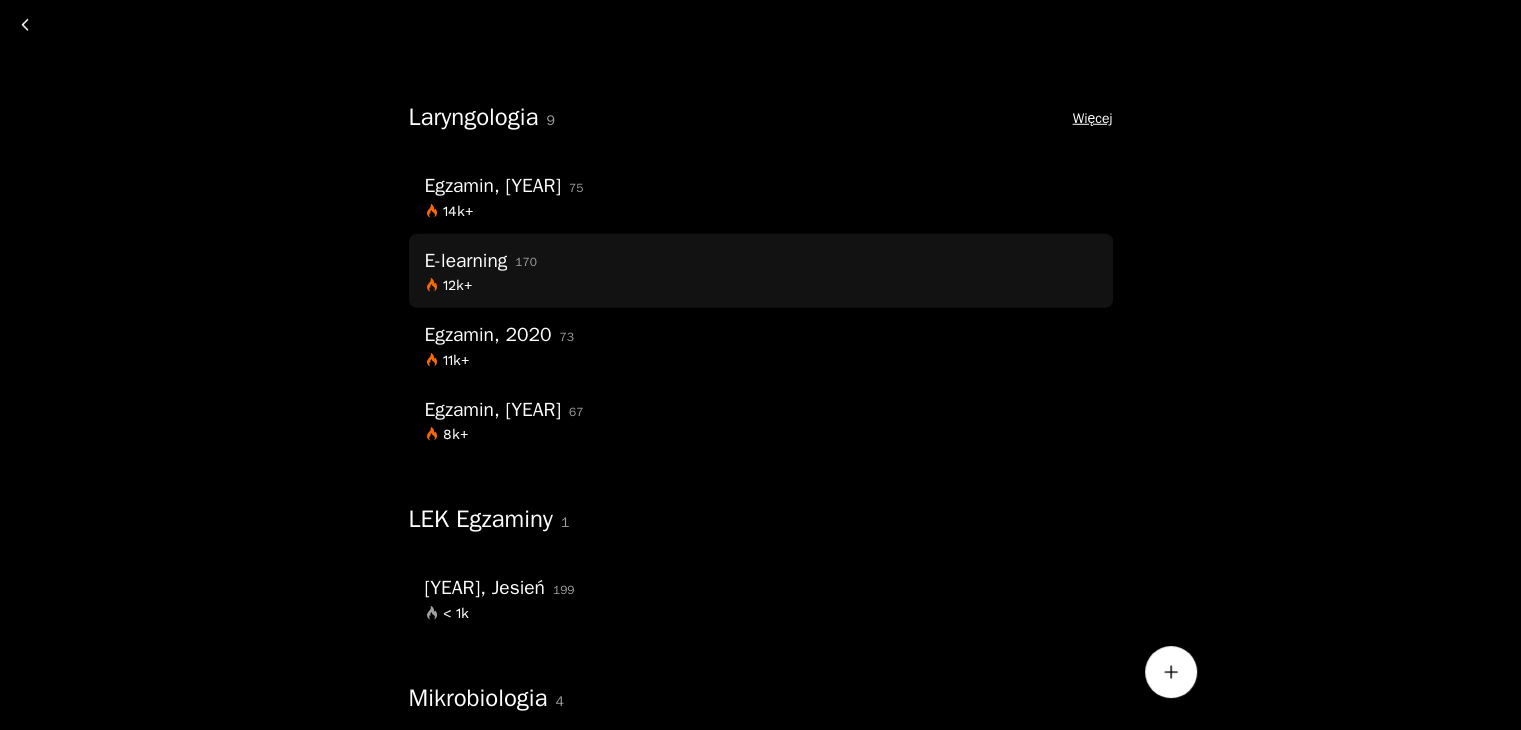 click on "E-learning" at bounding box center [466, 261] 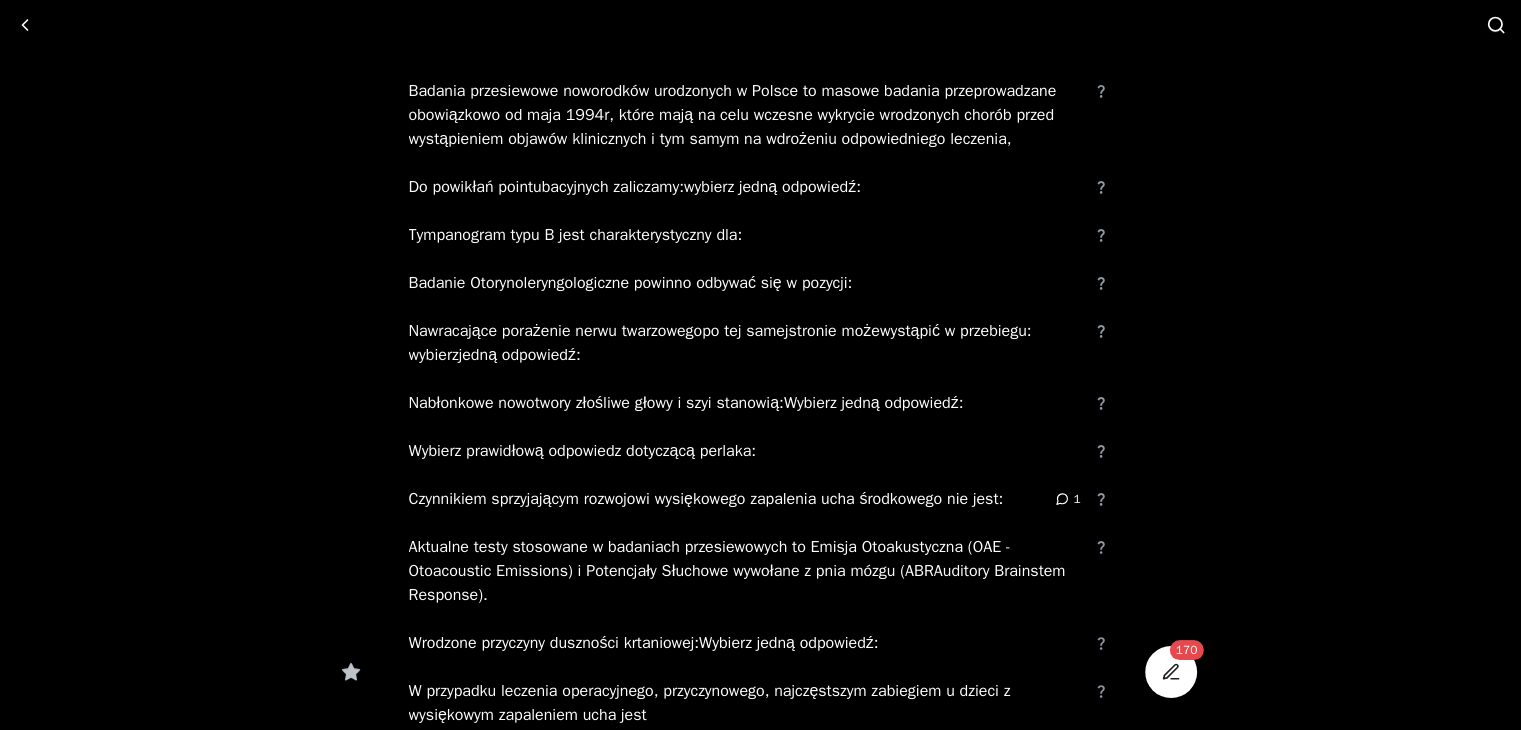 scroll, scrollTop: 3341, scrollLeft: 0, axis: vertical 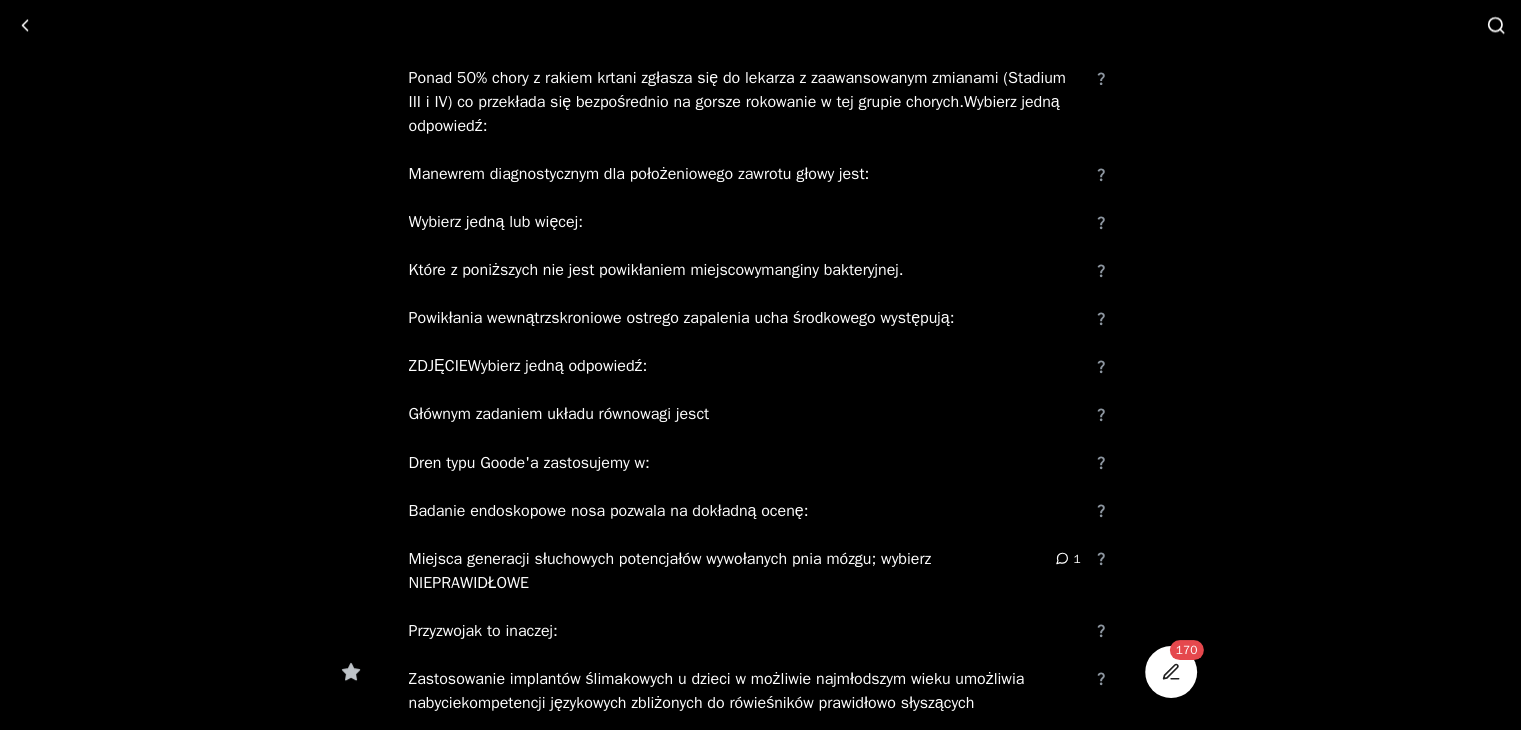 click on "ZDJĘCIEWybierz jedną odpowiedź:" at bounding box center [745, 366] 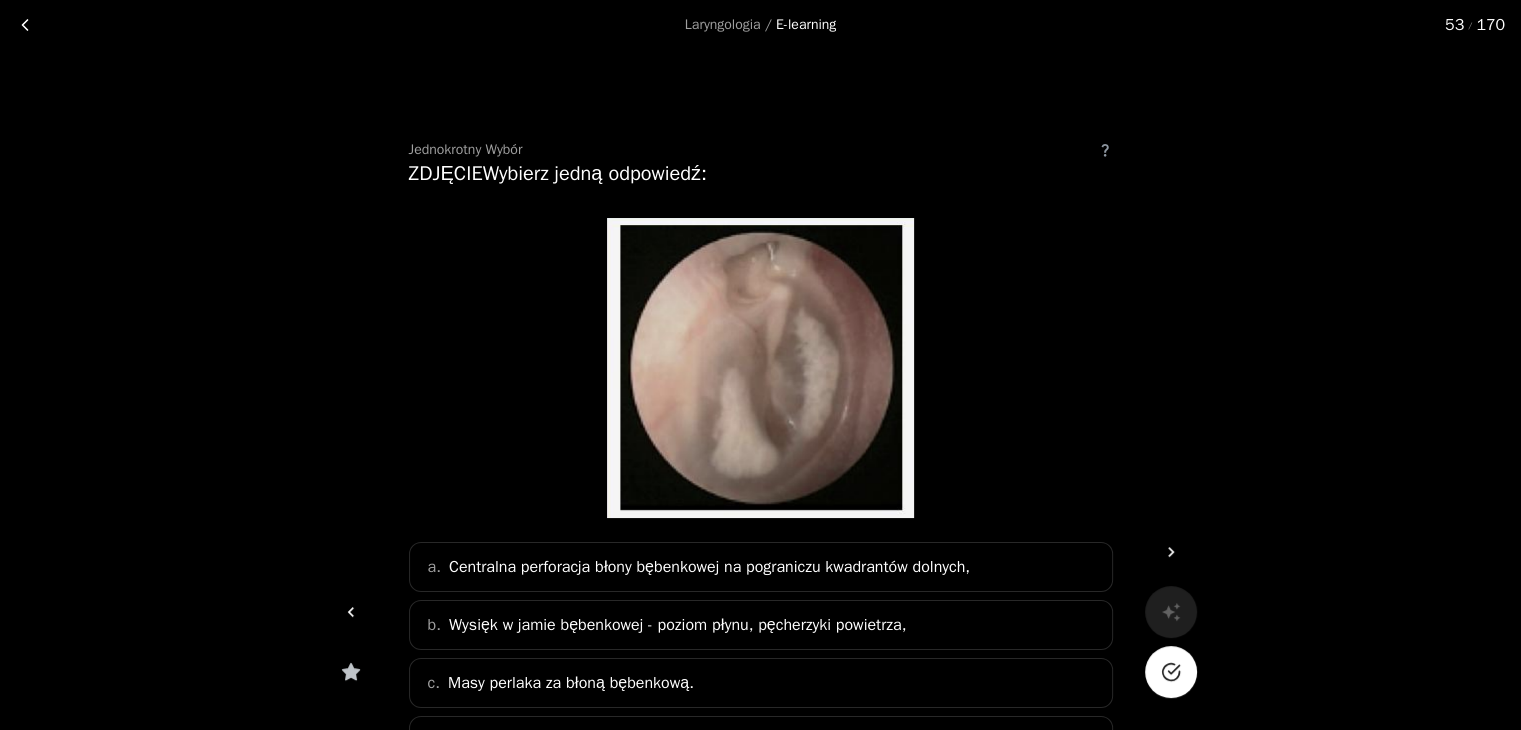 scroll, scrollTop: 100, scrollLeft: 0, axis: vertical 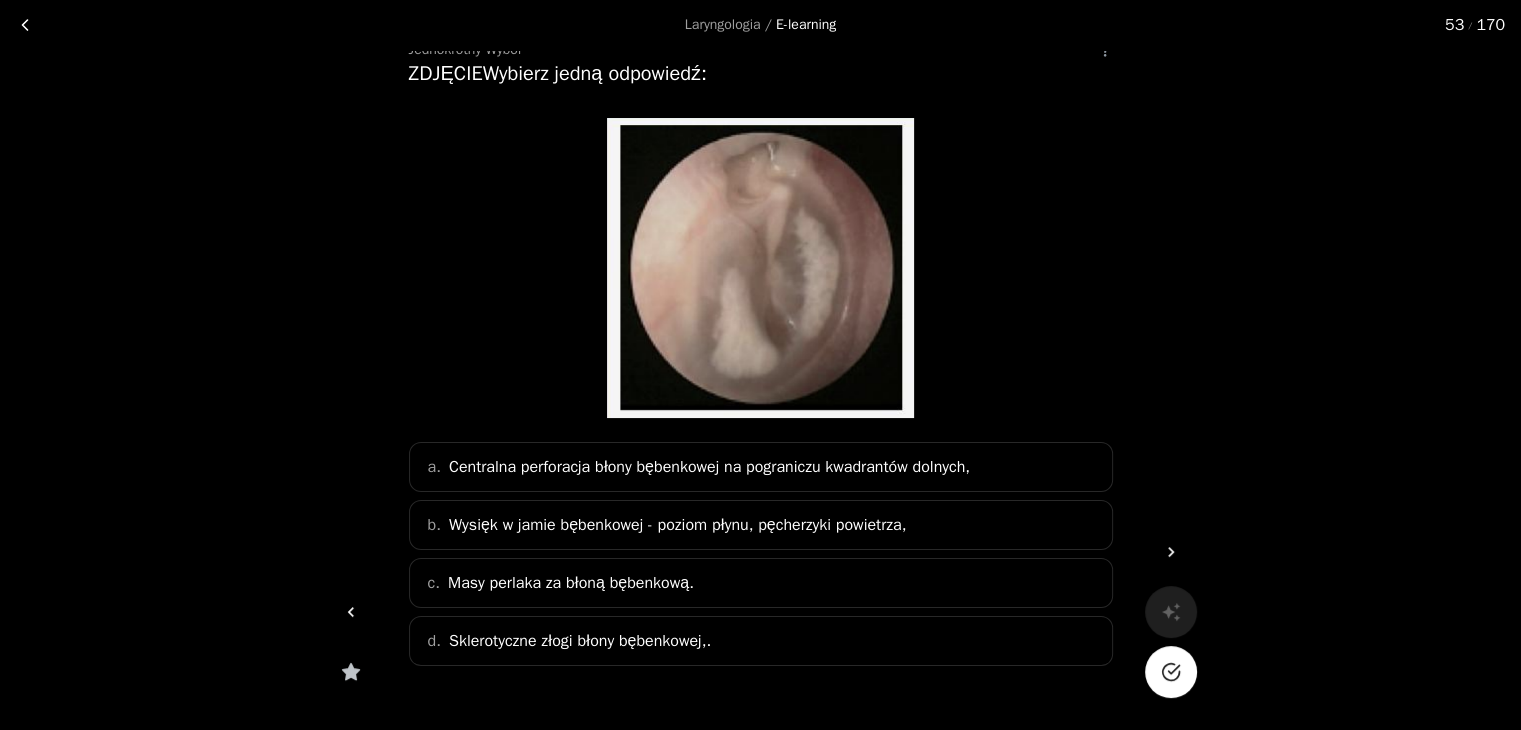 click on "Sklerotyczne złogi błony bębenkowej,." at bounding box center (580, 641) 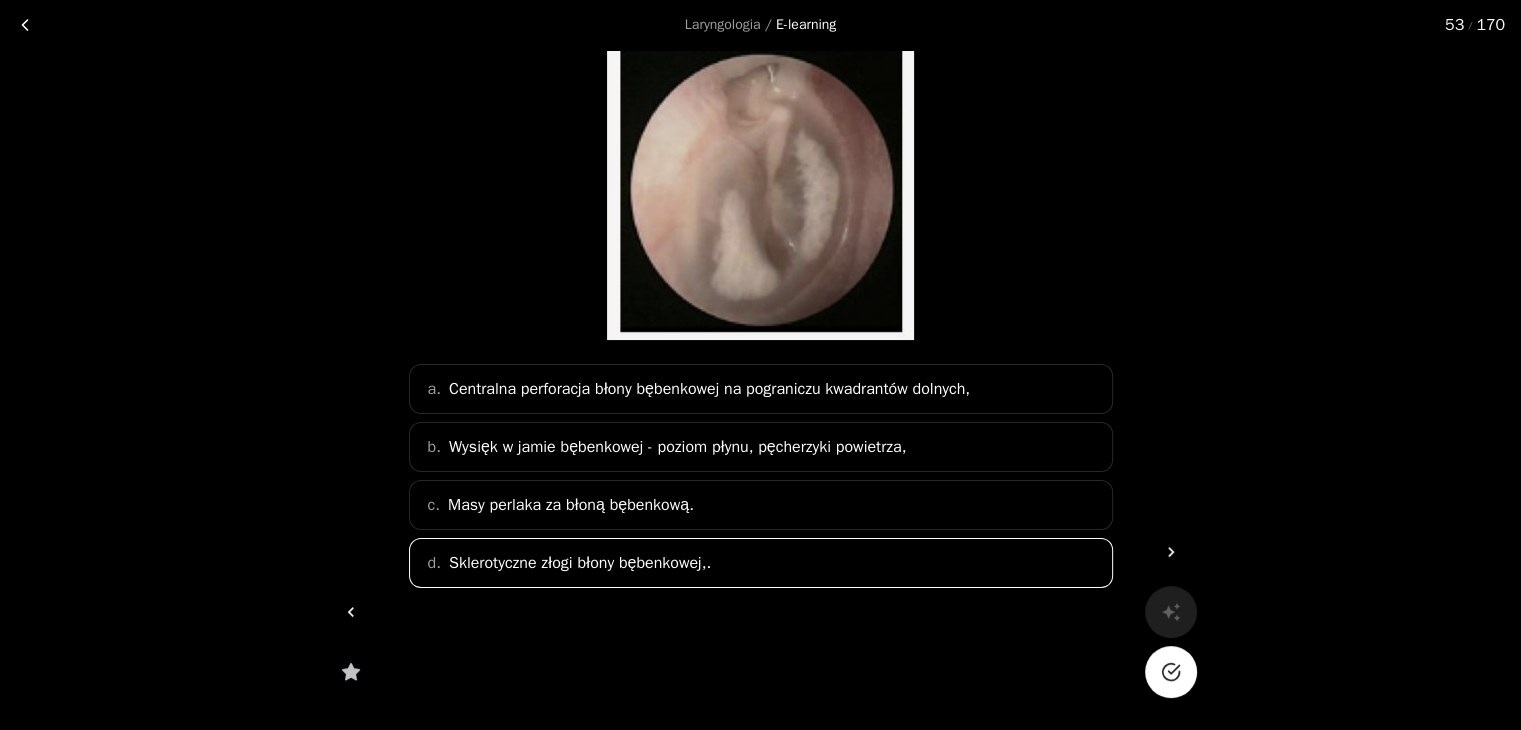 scroll, scrollTop: 200, scrollLeft: 0, axis: vertical 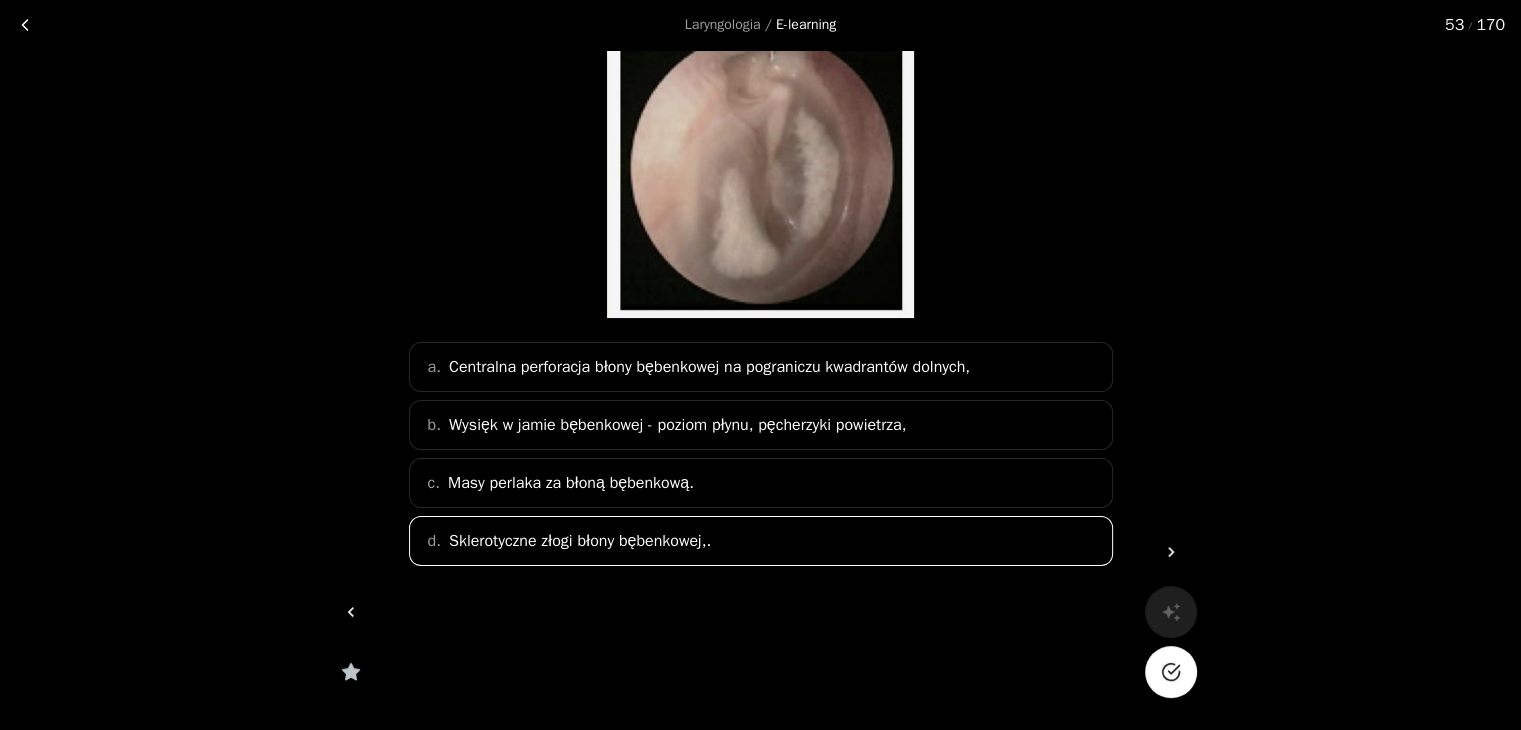 click at bounding box center (1171, 672) 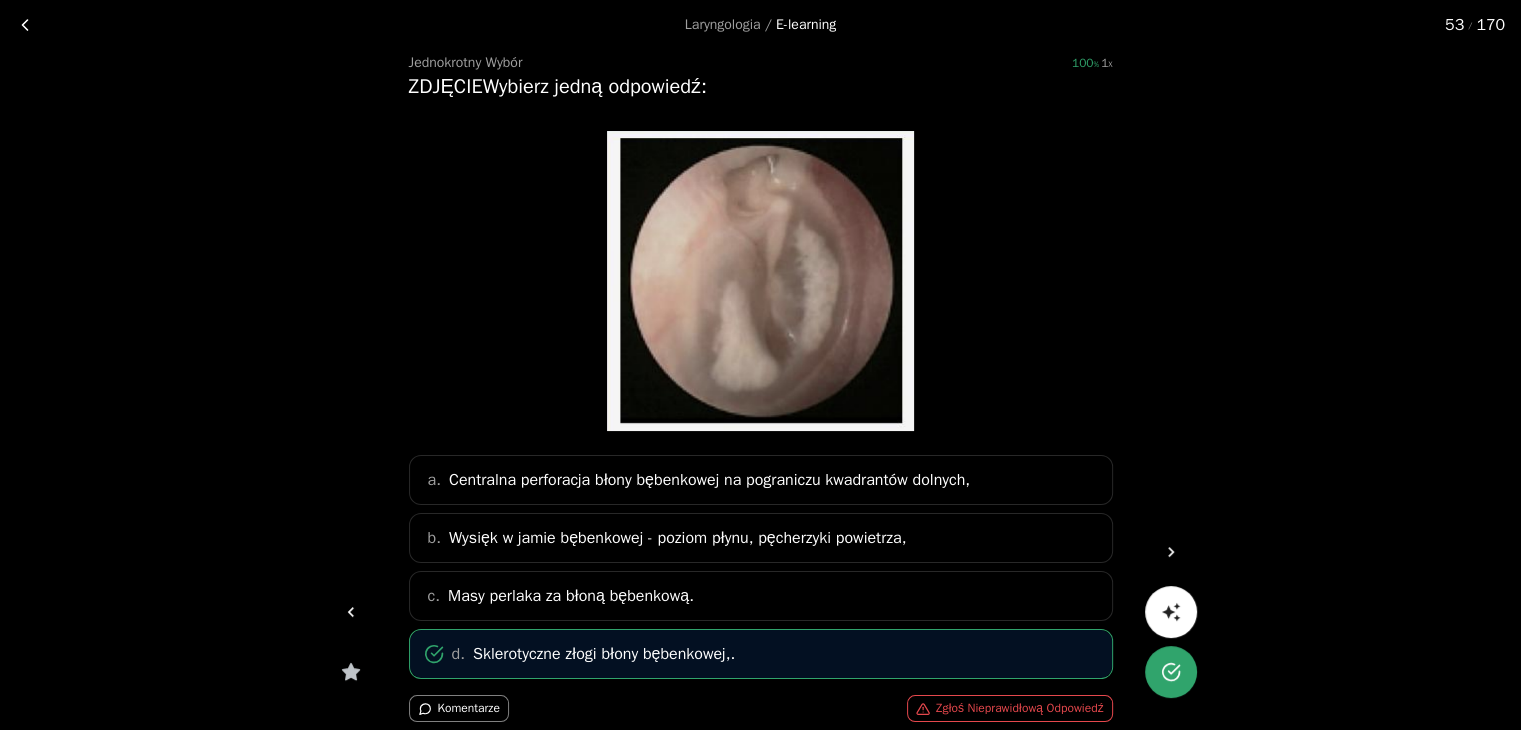 scroll, scrollTop: 0, scrollLeft: 0, axis: both 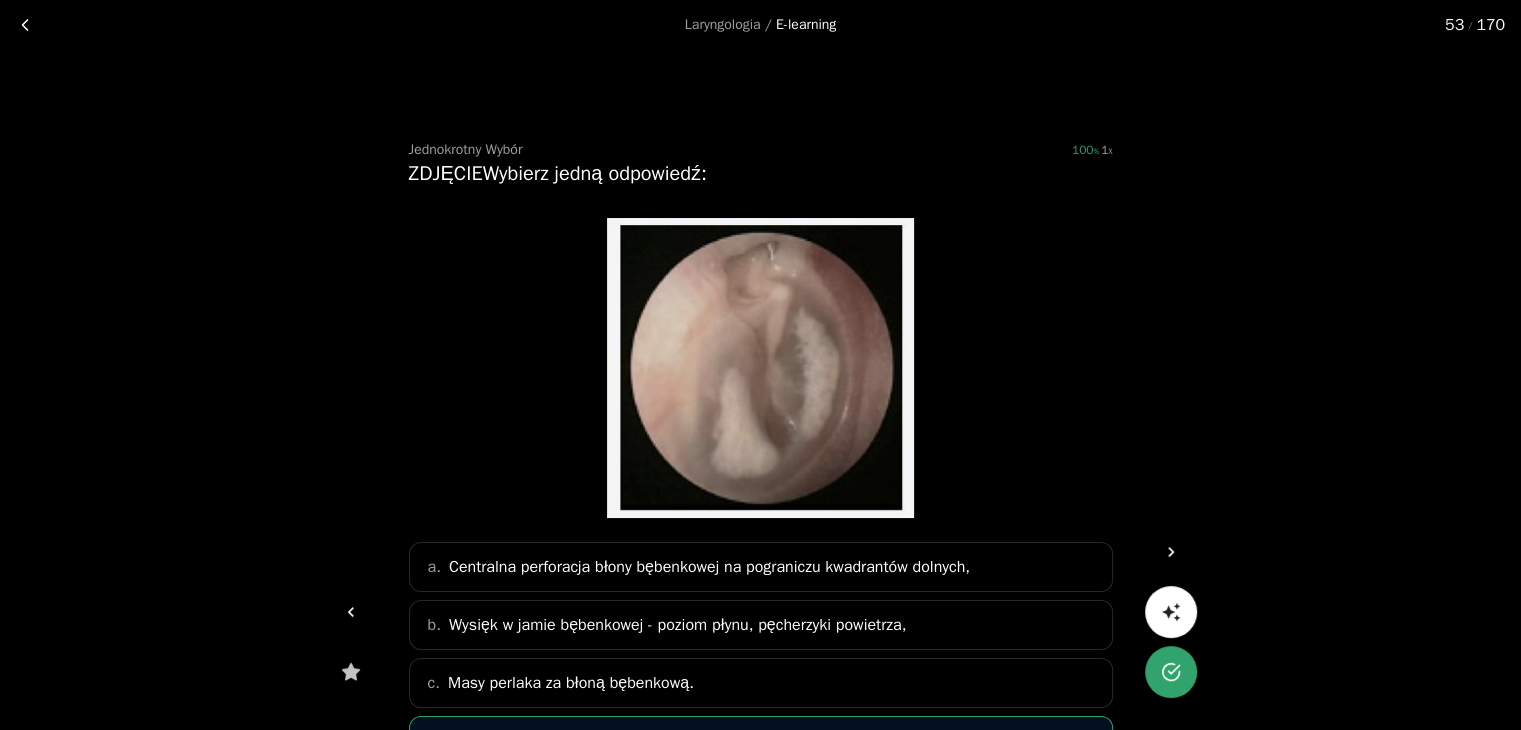 click at bounding box center (25, 25) 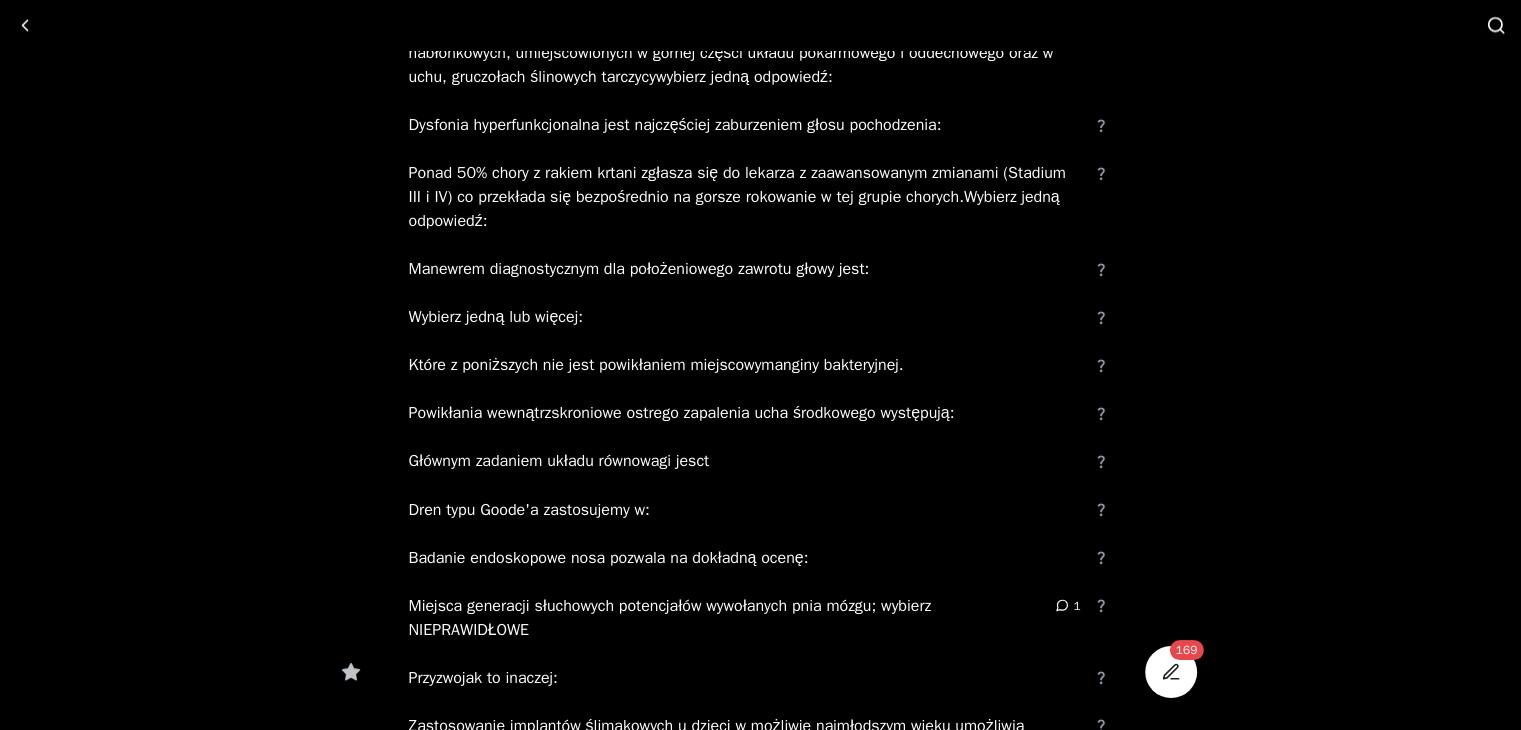 scroll, scrollTop: 3300, scrollLeft: 0, axis: vertical 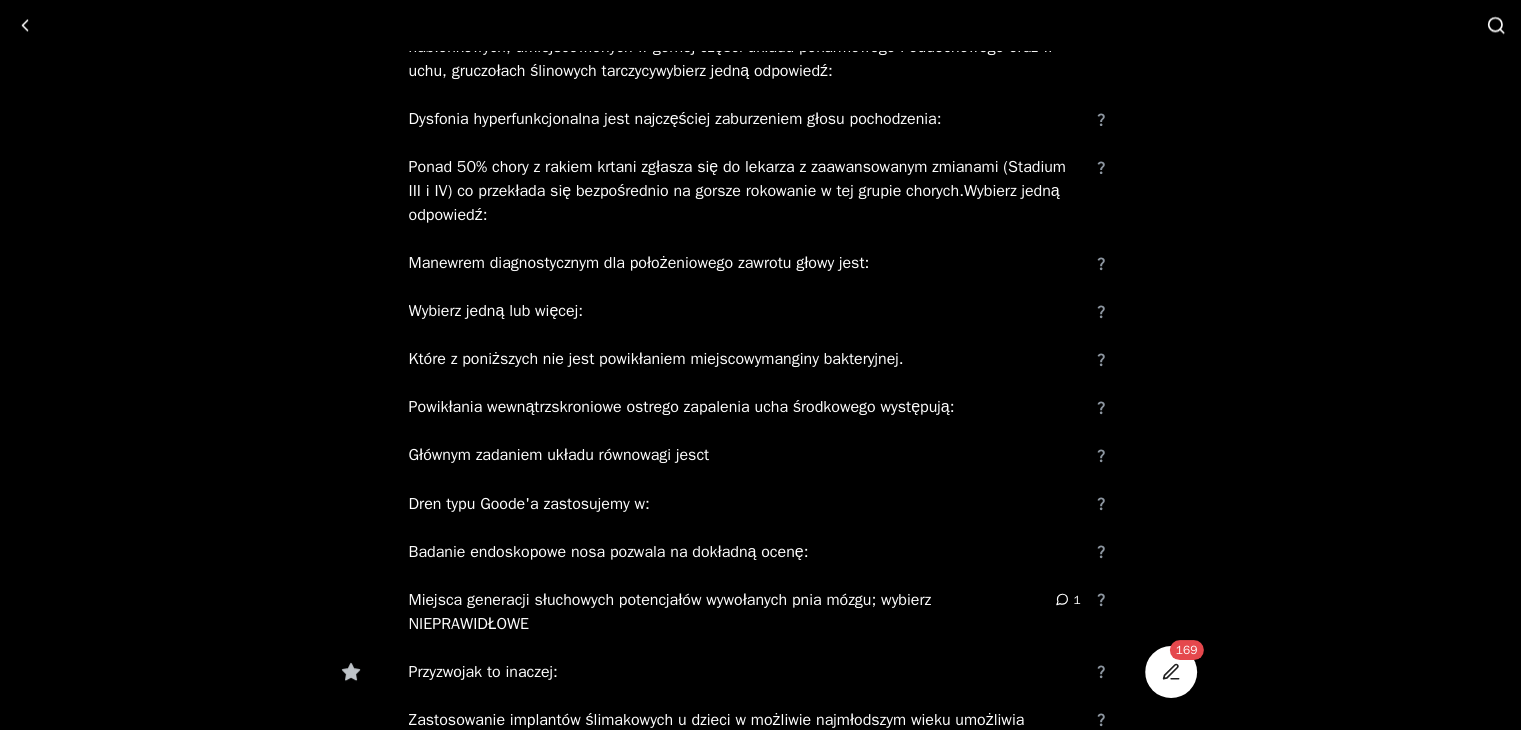 click on "Manewrem diagnostycznym dla położeniowego zawrotu głowy jest:" at bounding box center (745, 263) 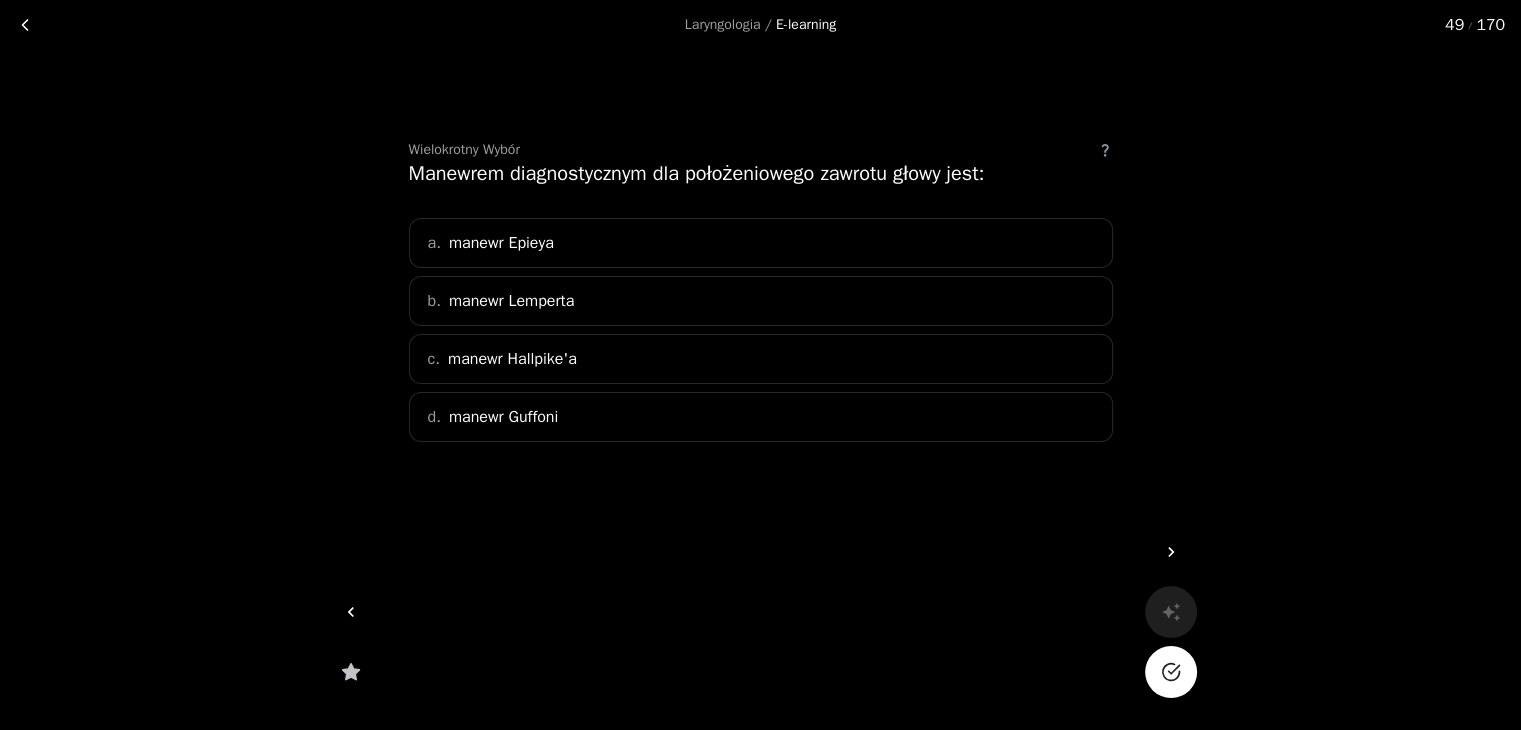 click on "a.   manewr Epieya" at bounding box center [761, 243] 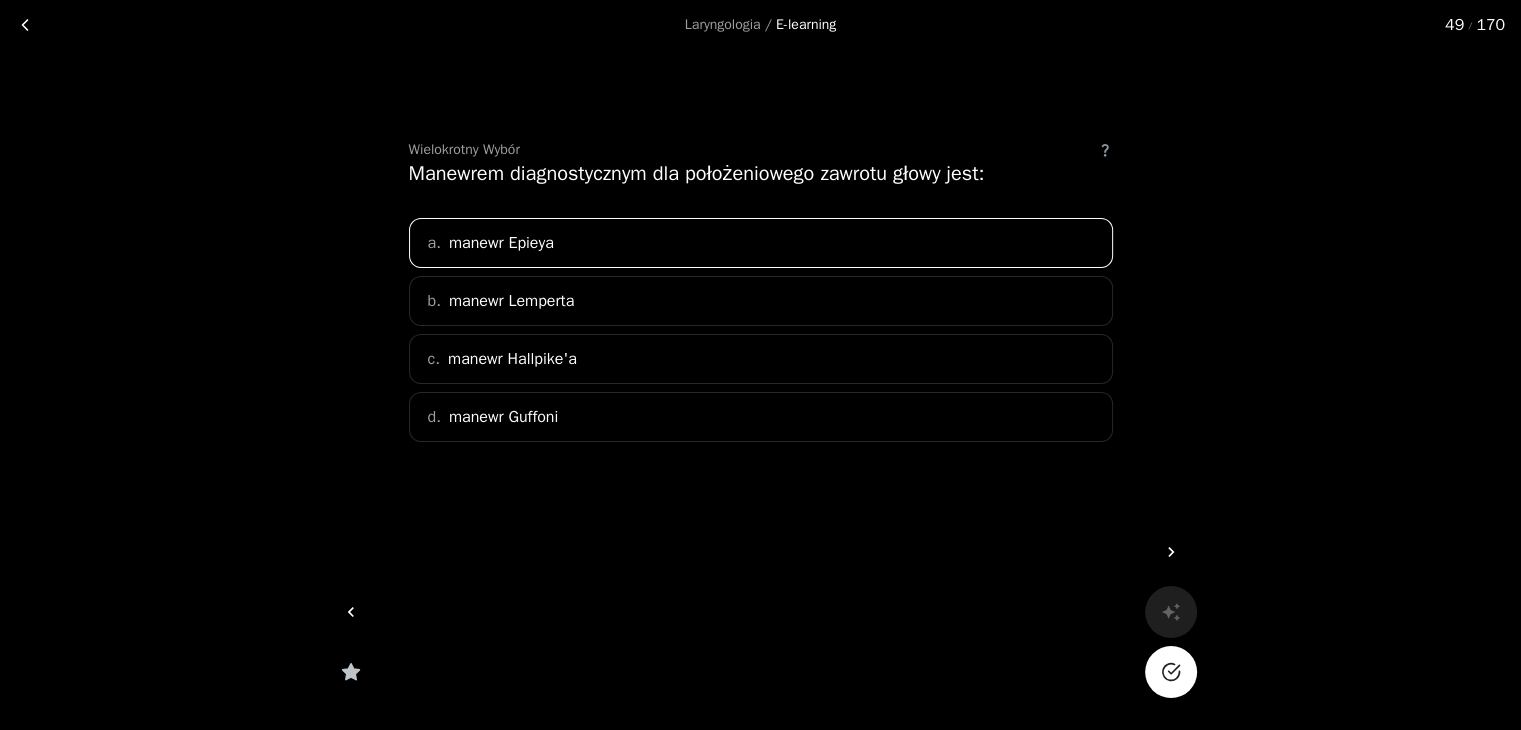 click at bounding box center (1171, 672) 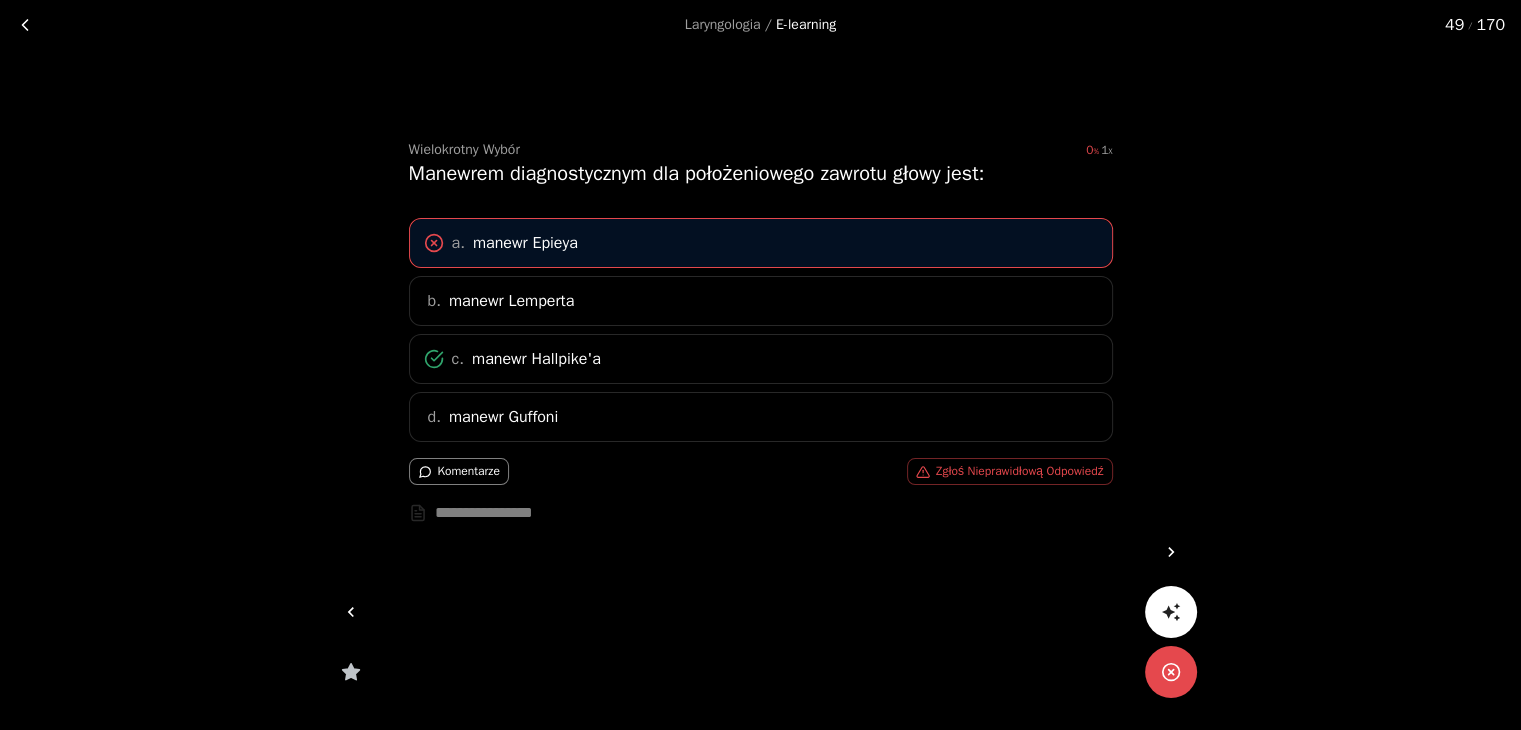click at bounding box center [1171, 672] 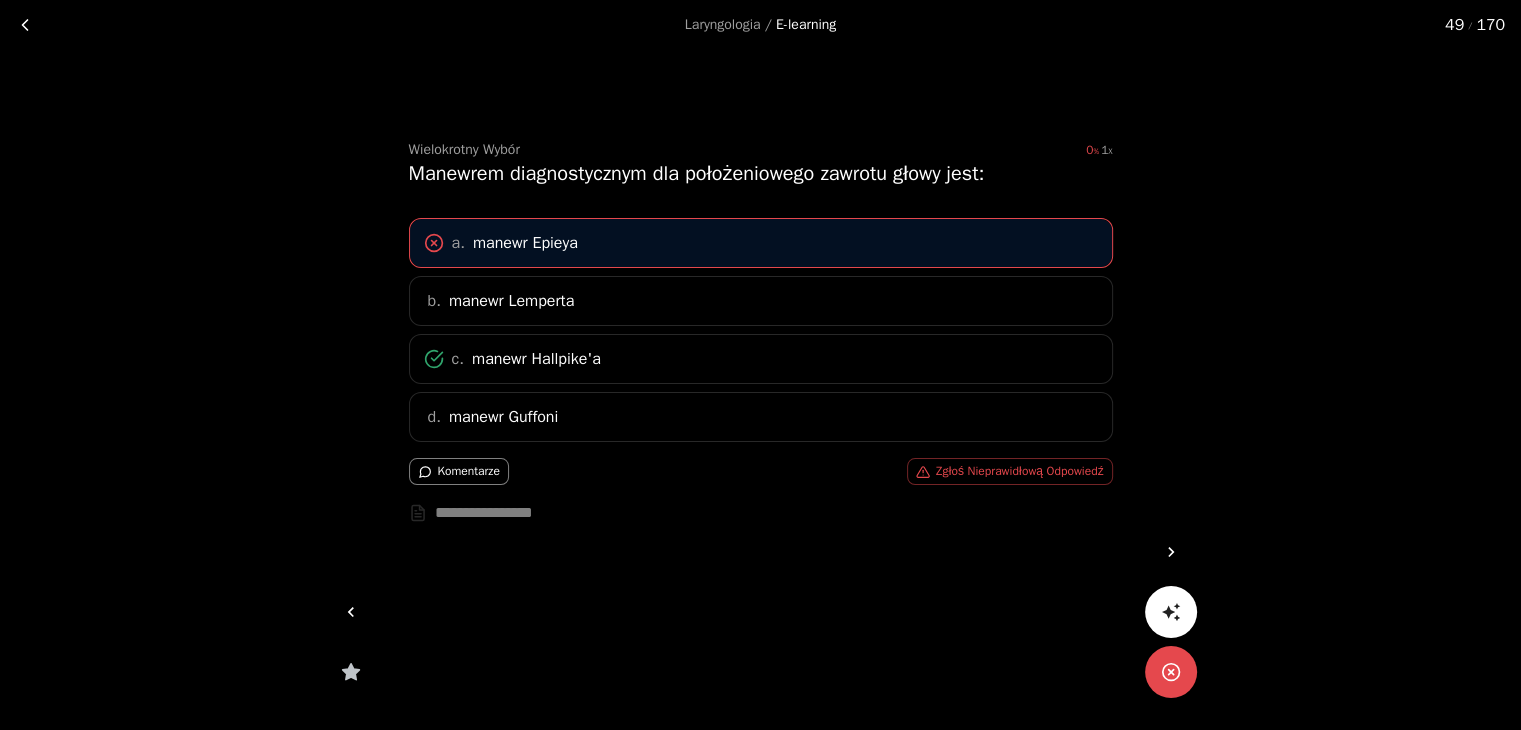 click at bounding box center (25, 25) 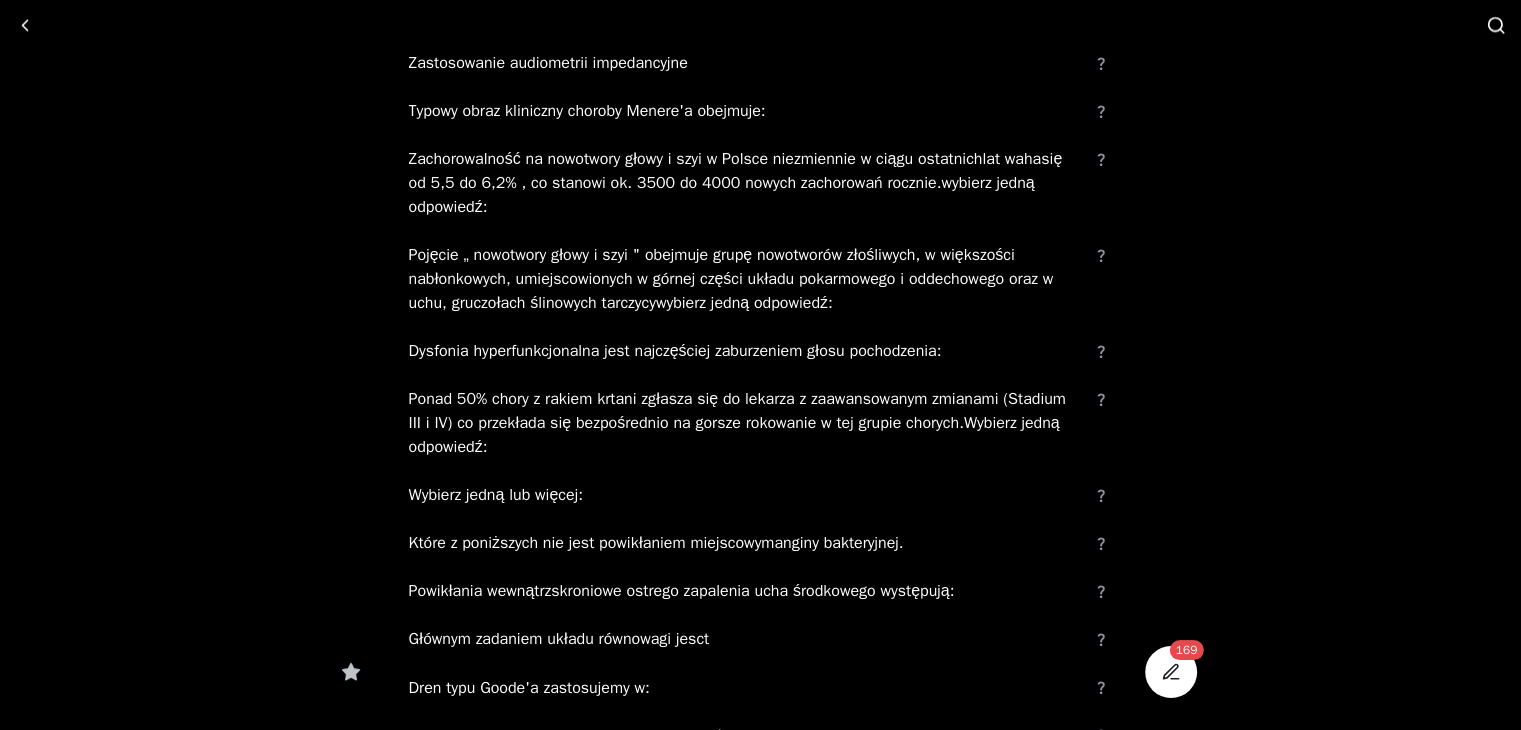 scroll, scrollTop: 3000, scrollLeft: 0, axis: vertical 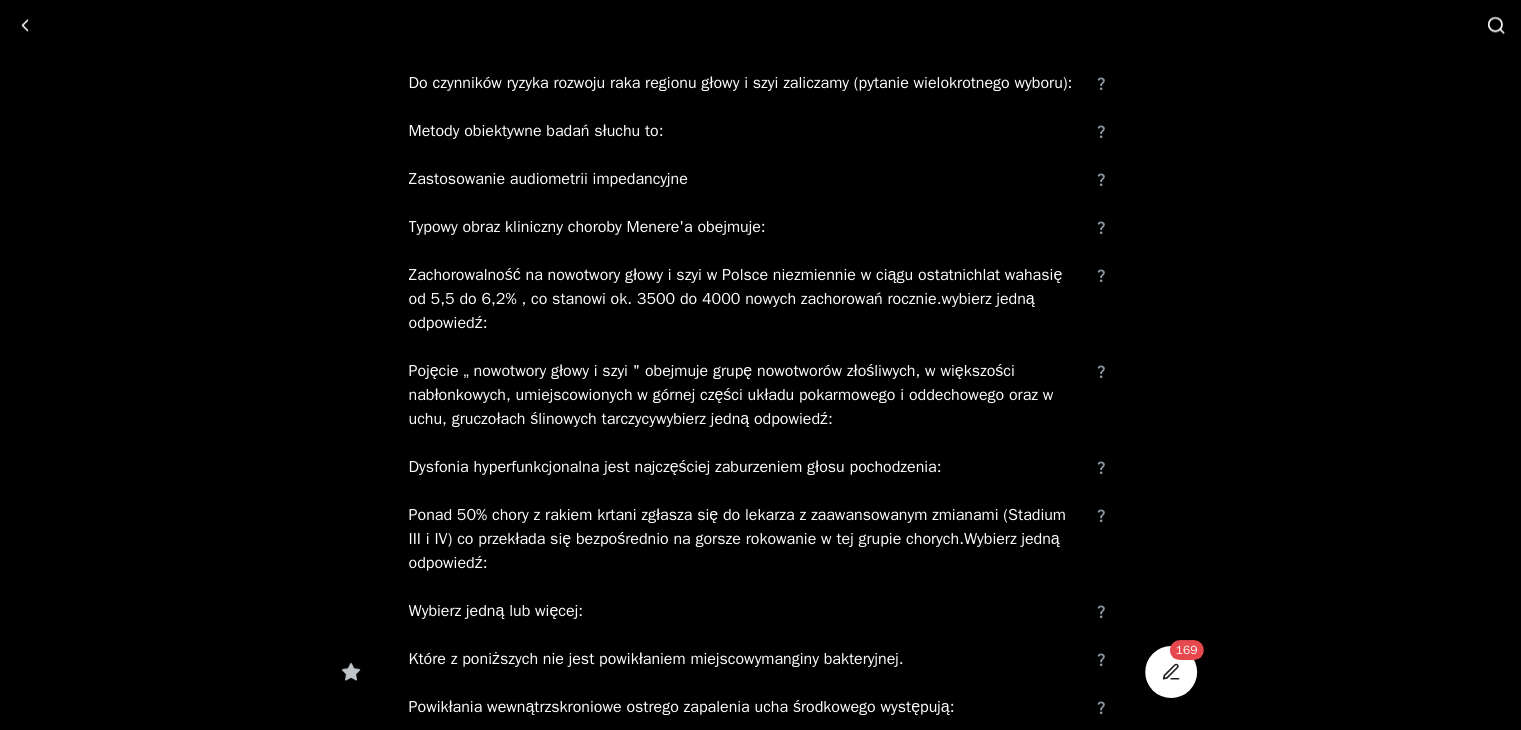 click on "Zastosowanie audiometrii impedancyjne" at bounding box center [745, 179] 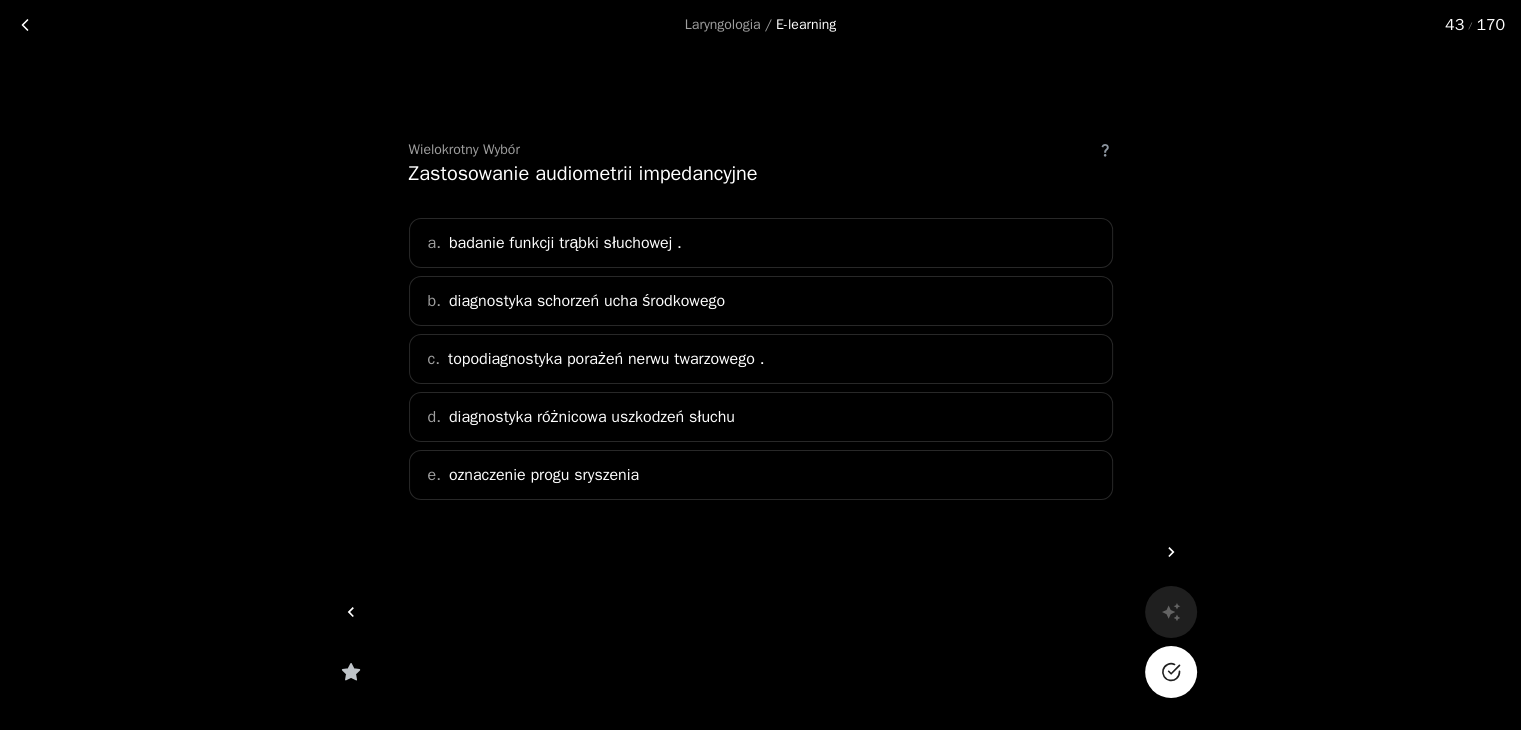 scroll, scrollTop: 0, scrollLeft: 0, axis: both 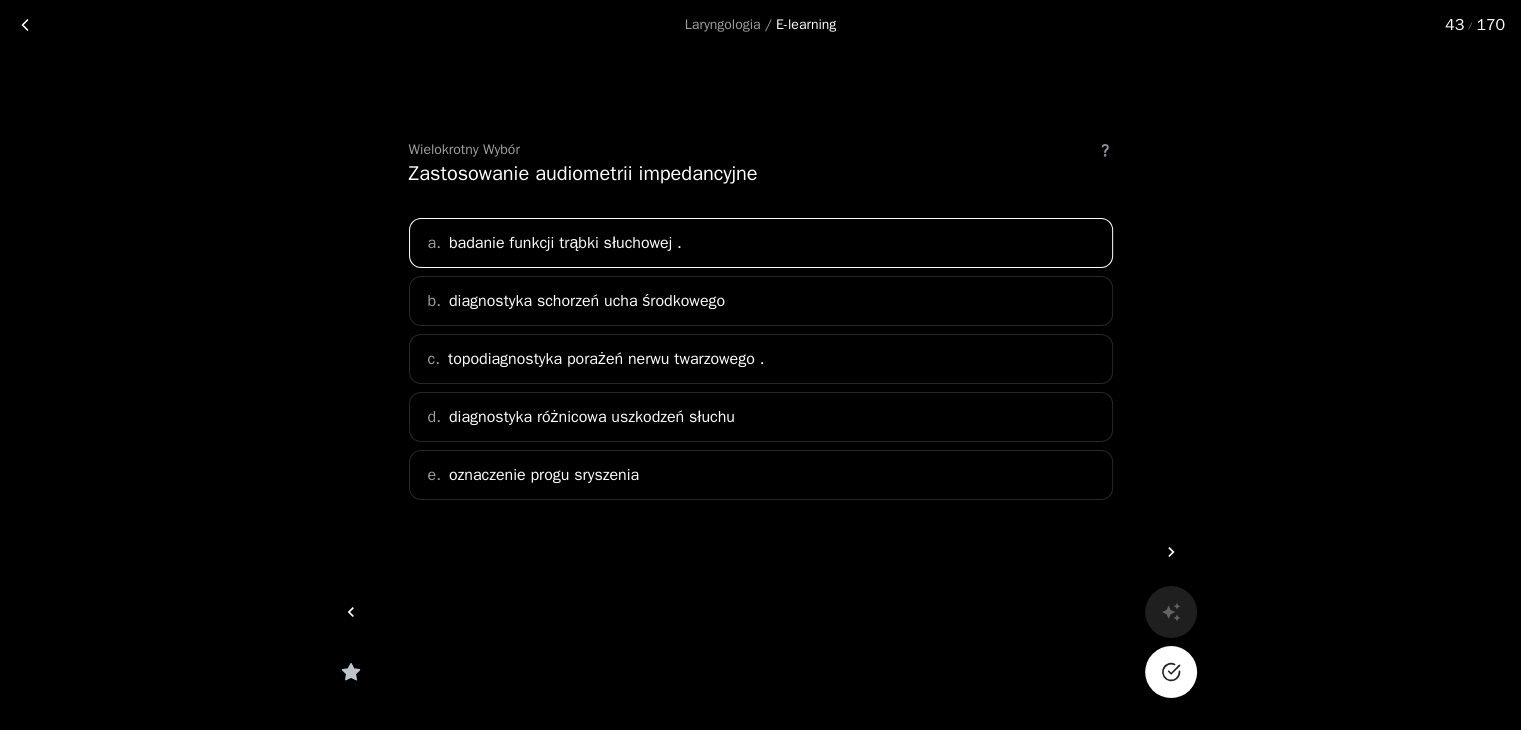 click on "diagnostyka schorzeń ucha środkowego" at bounding box center [565, 243] 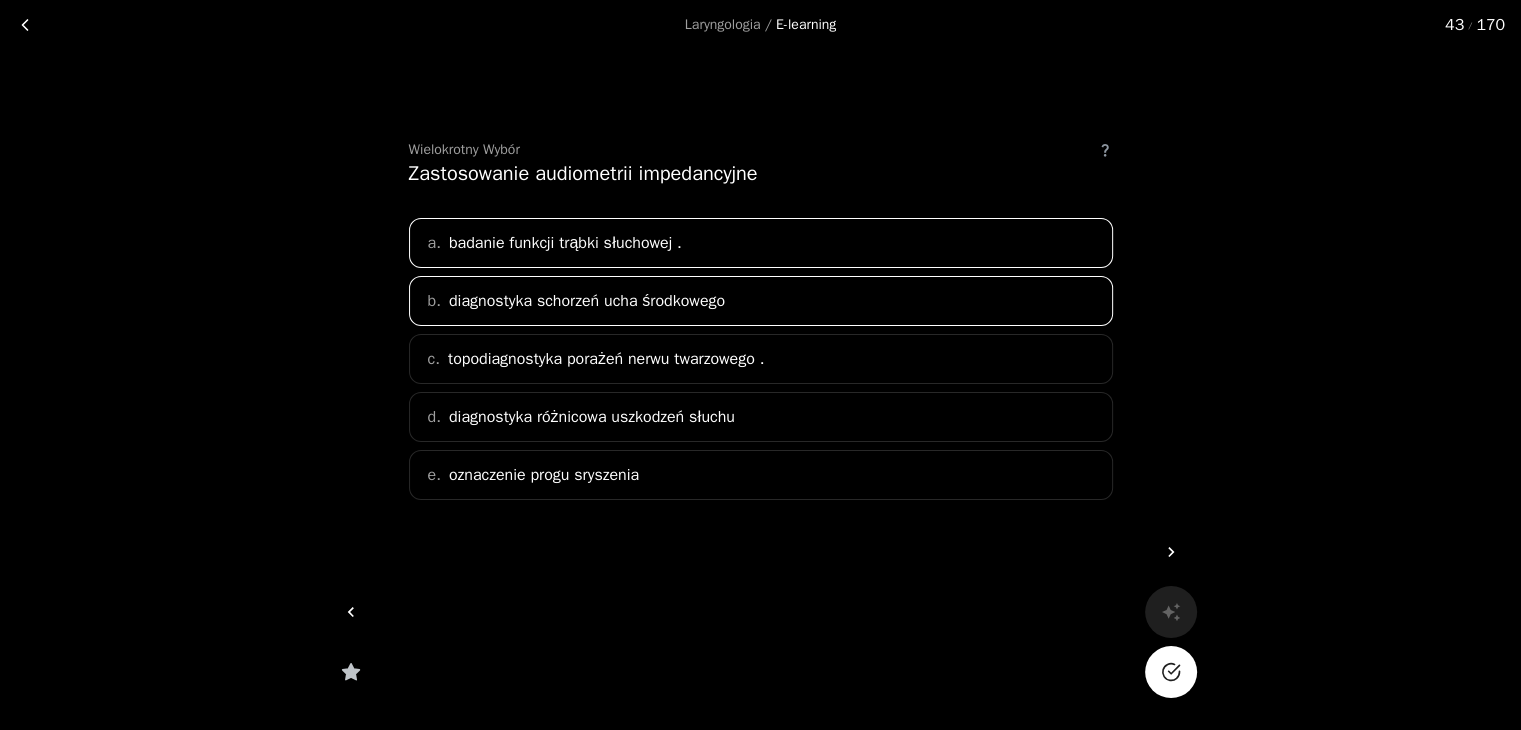 click on "topodiagnostyka porażeń nerwu twarzowego ." at bounding box center [565, 243] 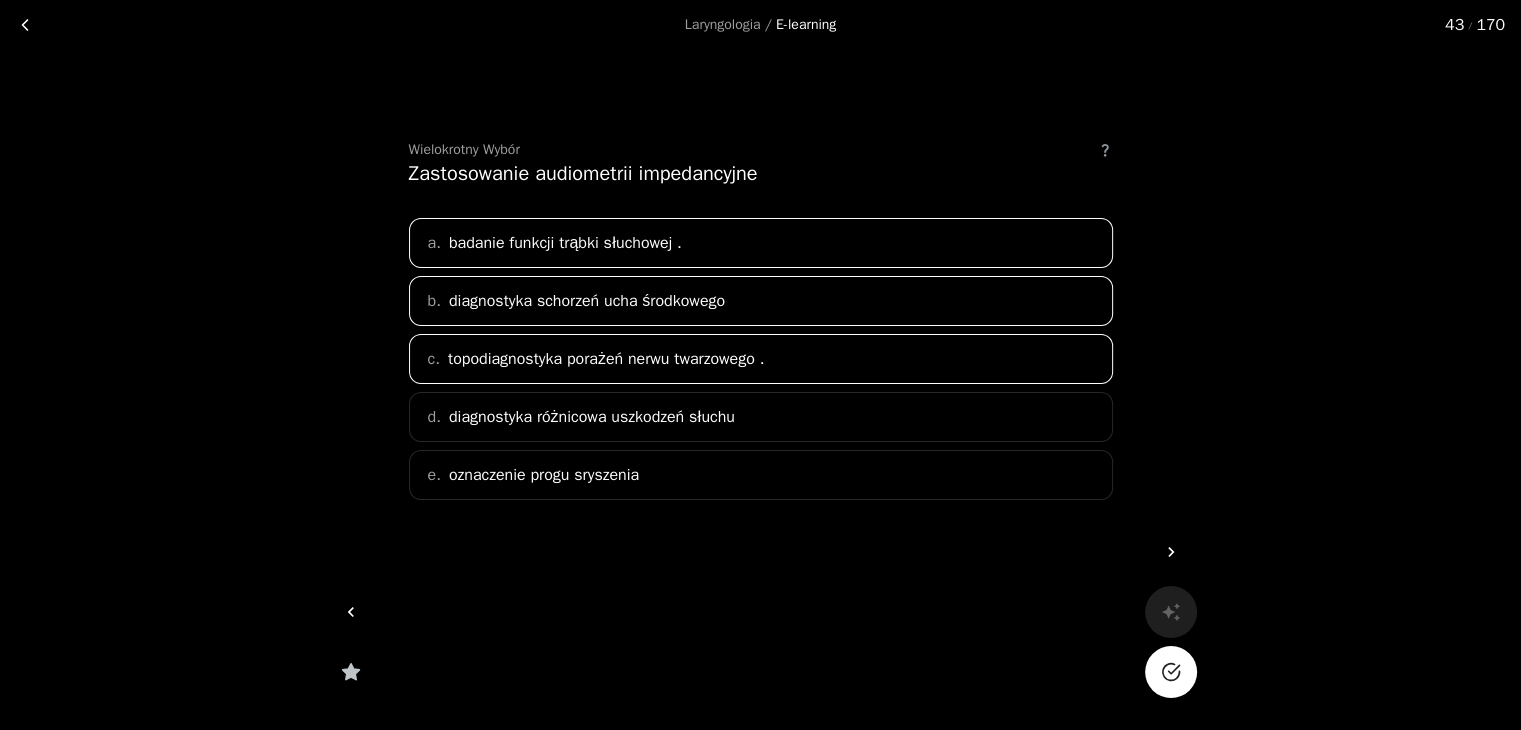 click on "diagnostyka różnicowa uszkodzeń słuchu" at bounding box center (565, 243) 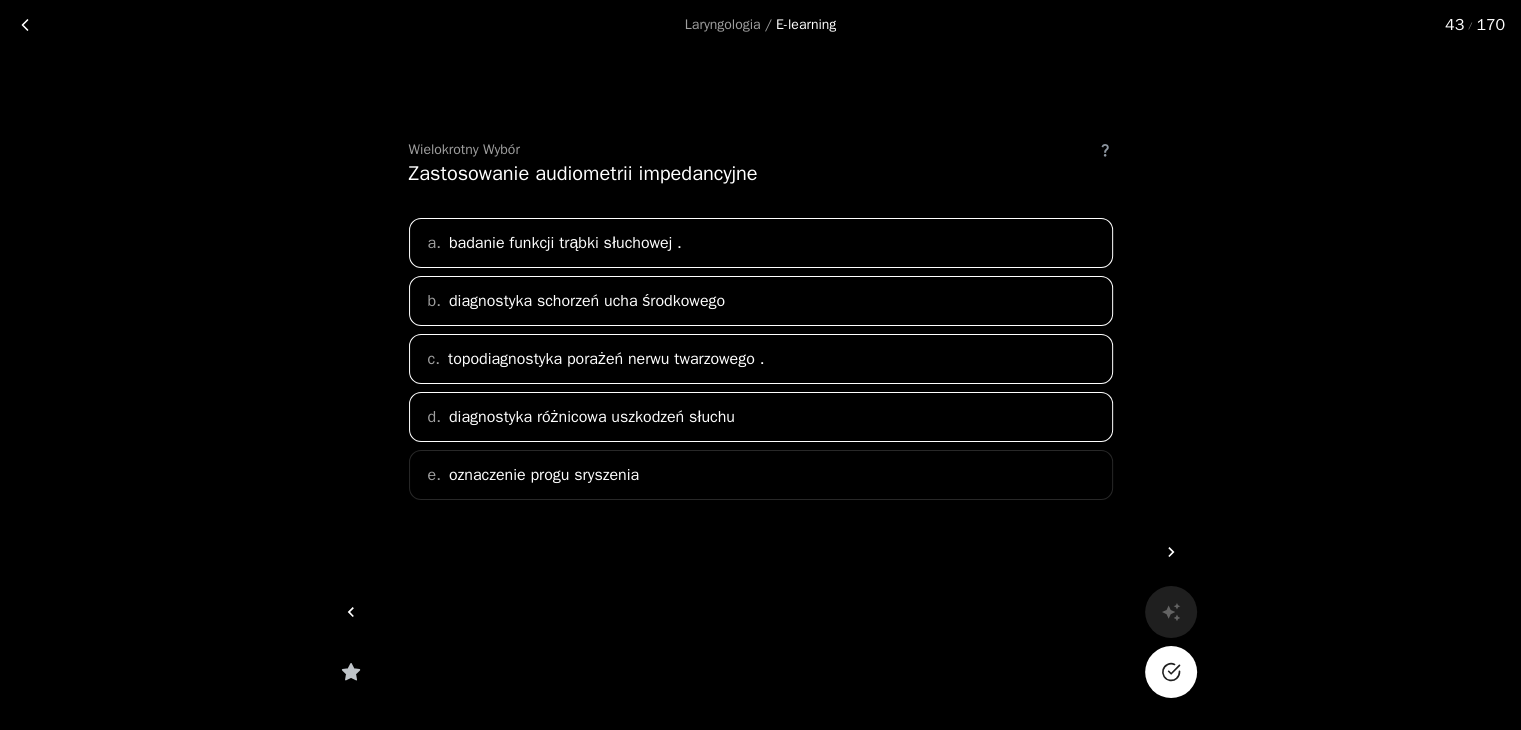 click at bounding box center [1171, 672] 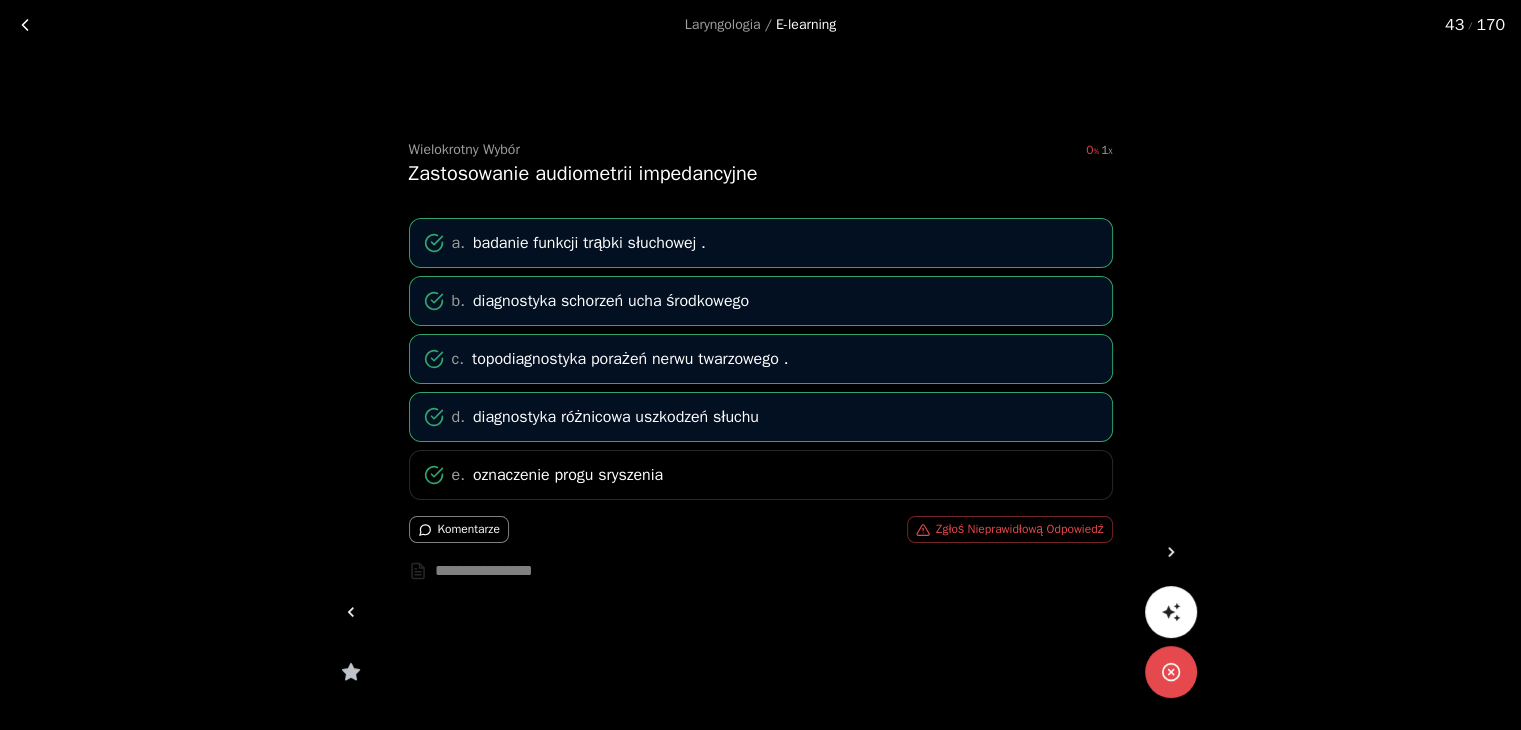 click on "oznaczenie progu sryszenia" at bounding box center [589, 243] 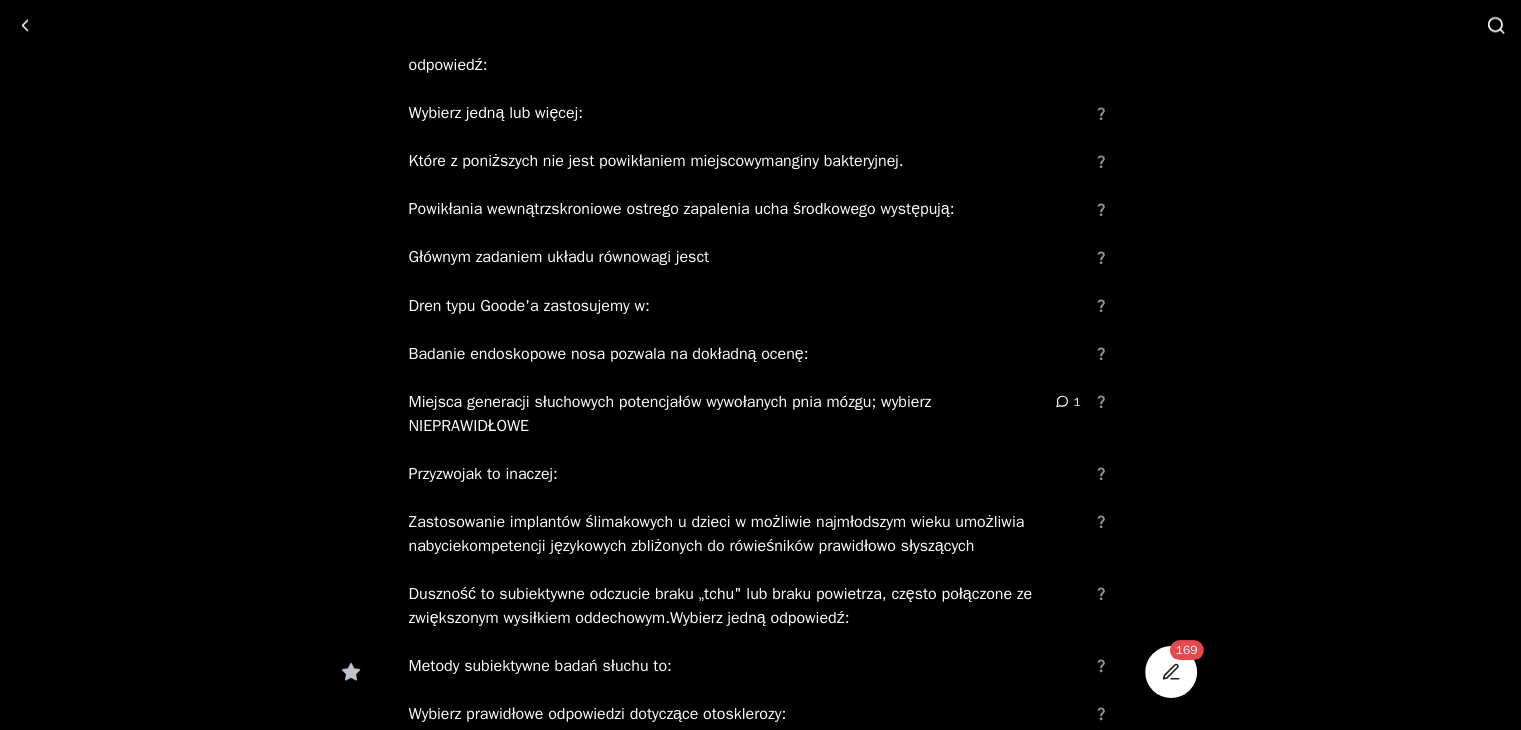 scroll, scrollTop: 3500, scrollLeft: 0, axis: vertical 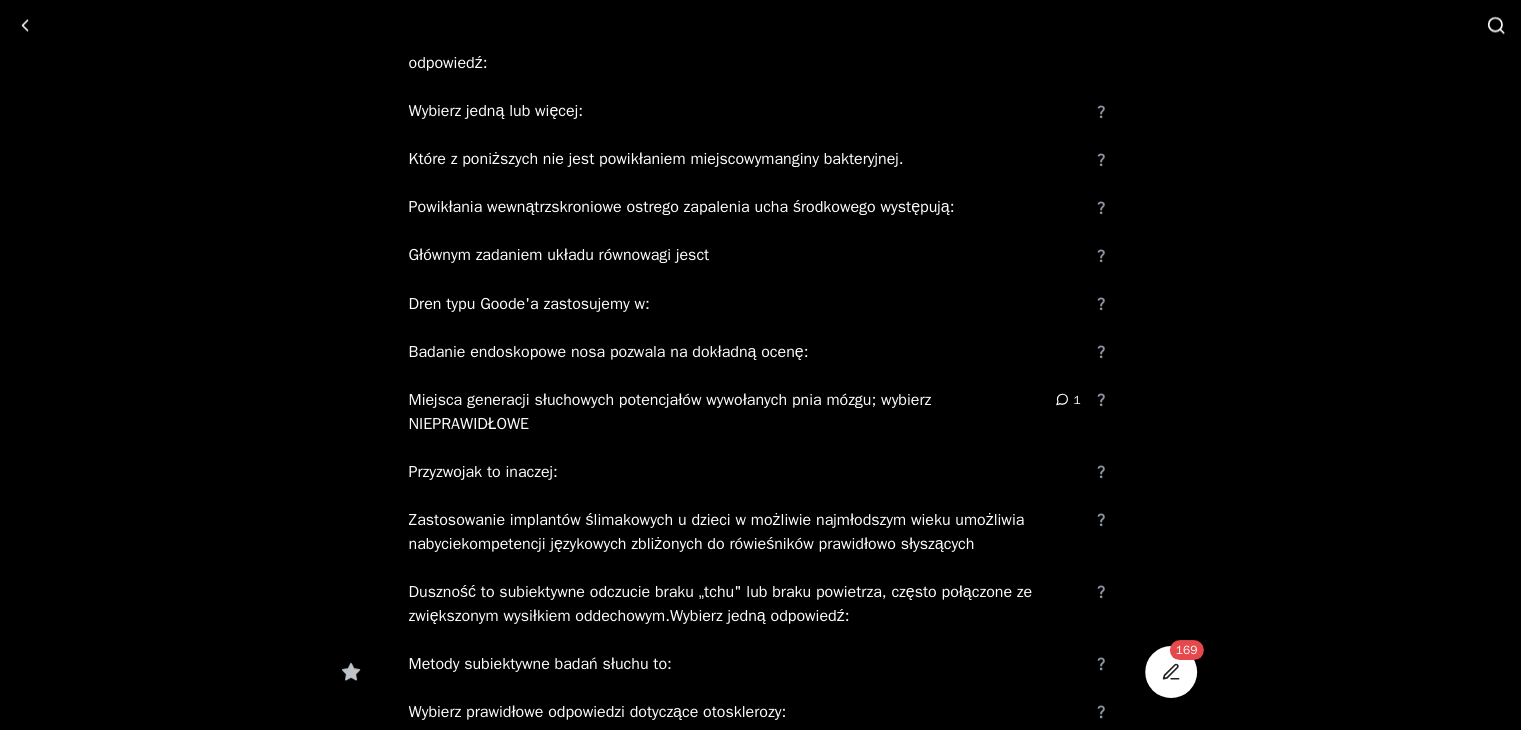 click on "Przyzwojak to inaczej:" at bounding box center (745, 471) 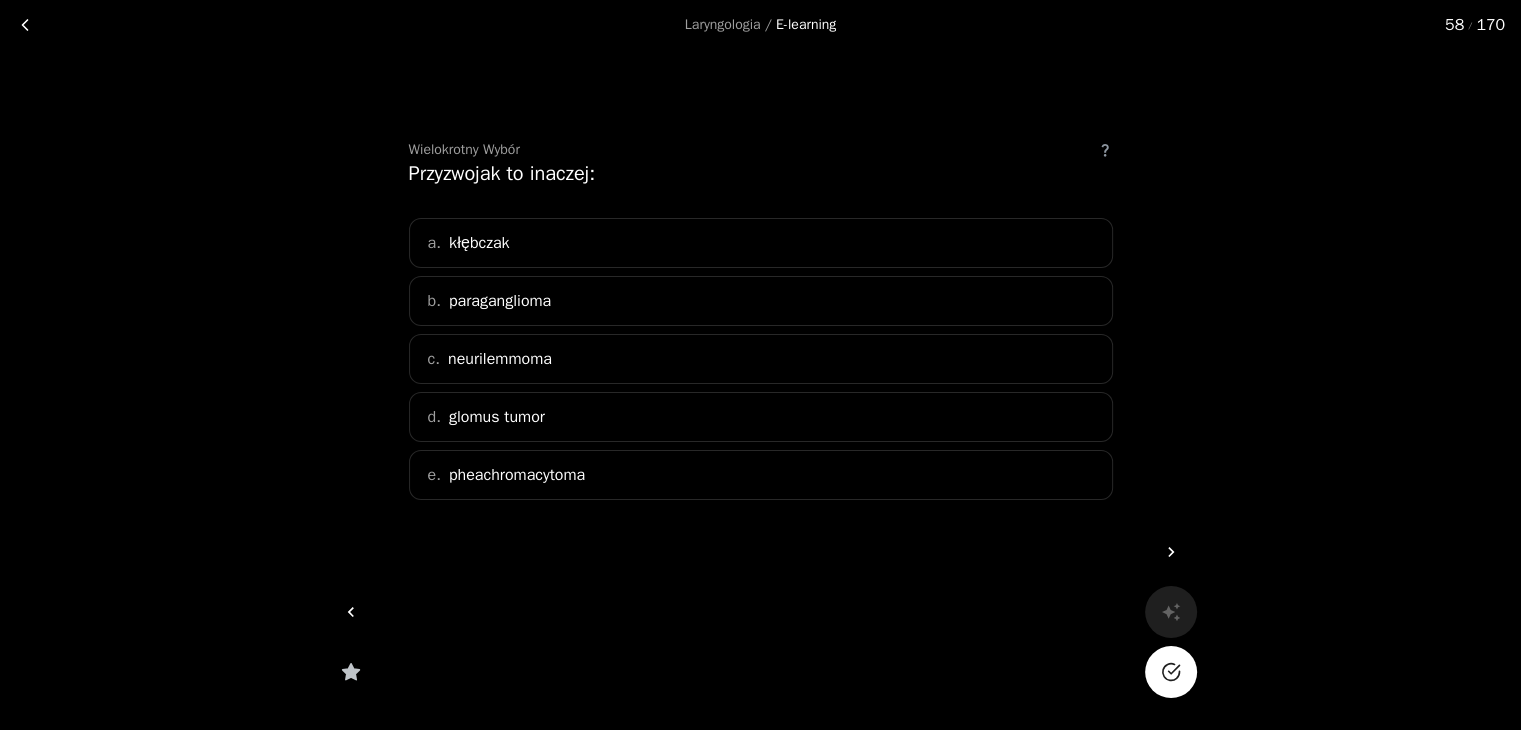 scroll, scrollTop: 0, scrollLeft: 0, axis: both 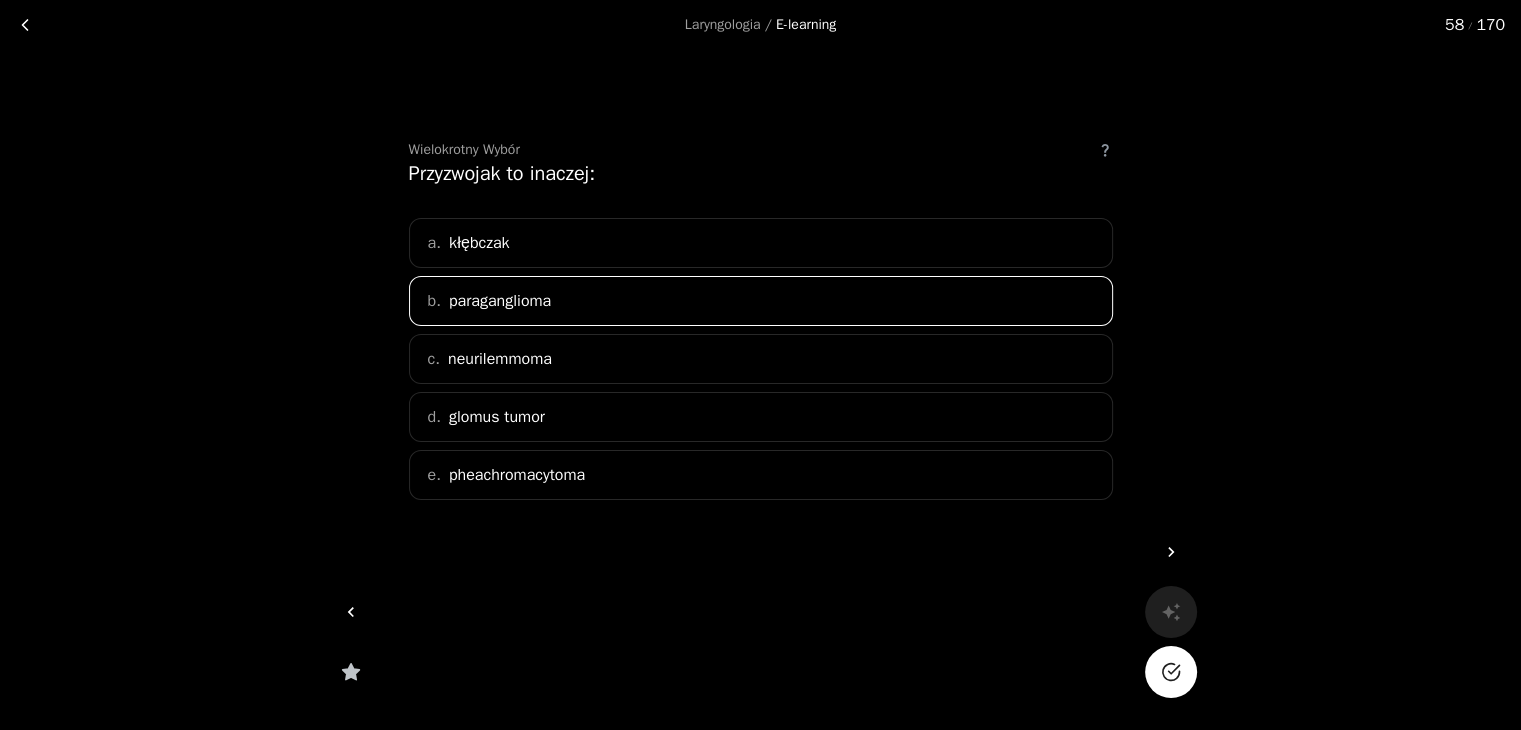 click on "d.   glomus tumor" at bounding box center (761, 417) 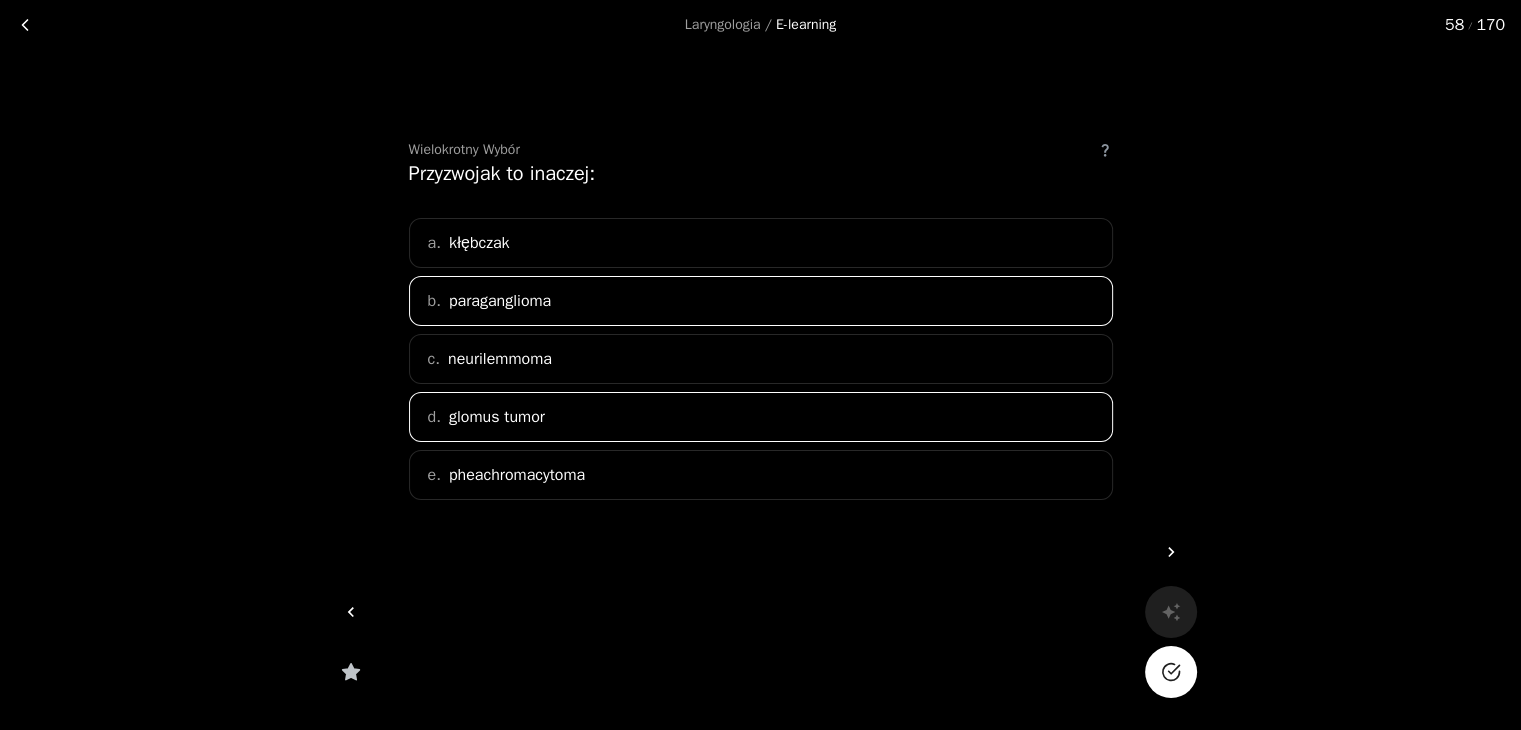 click on "a.   kłębczak" at bounding box center [761, 243] 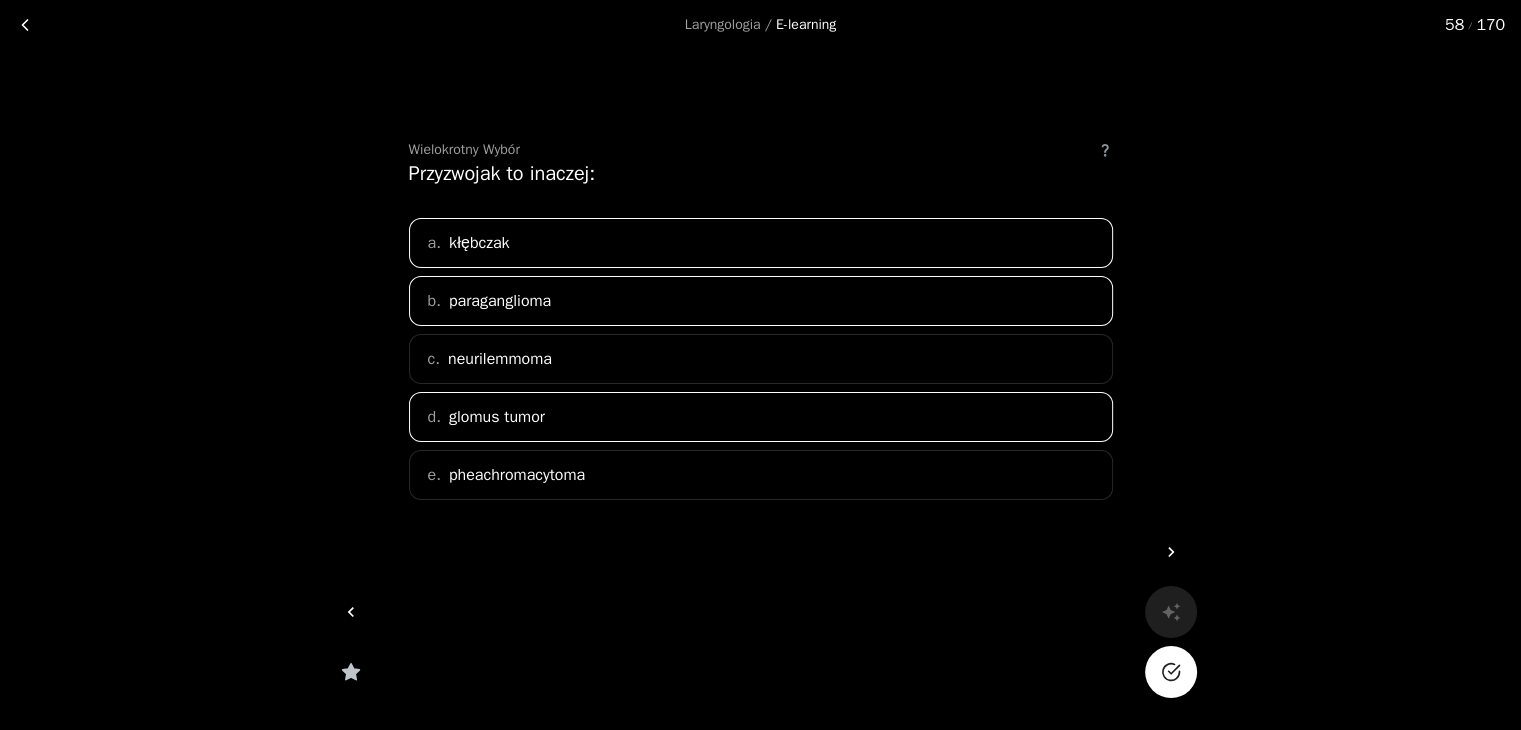 click at bounding box center (1171, 672) 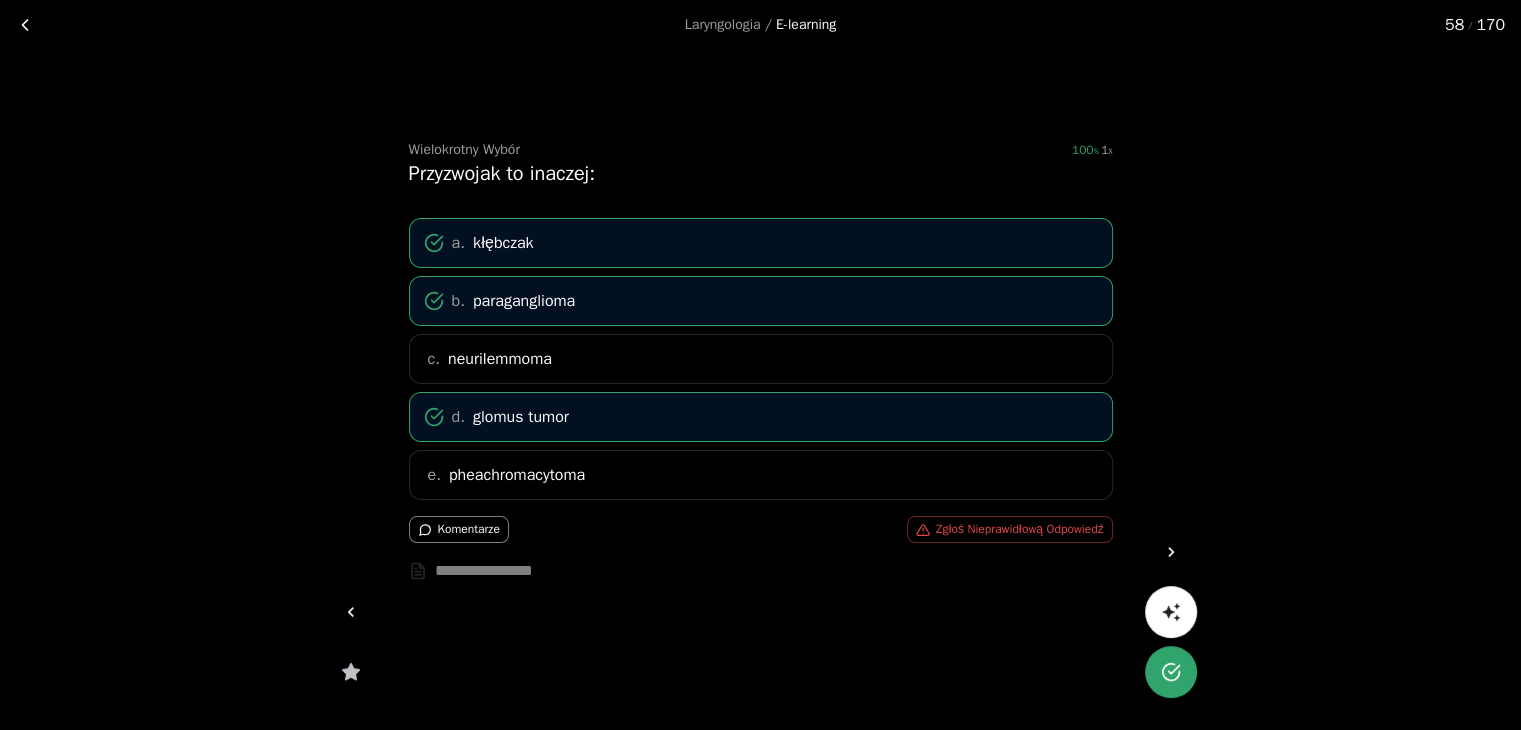click at bounding box center [25, 25] 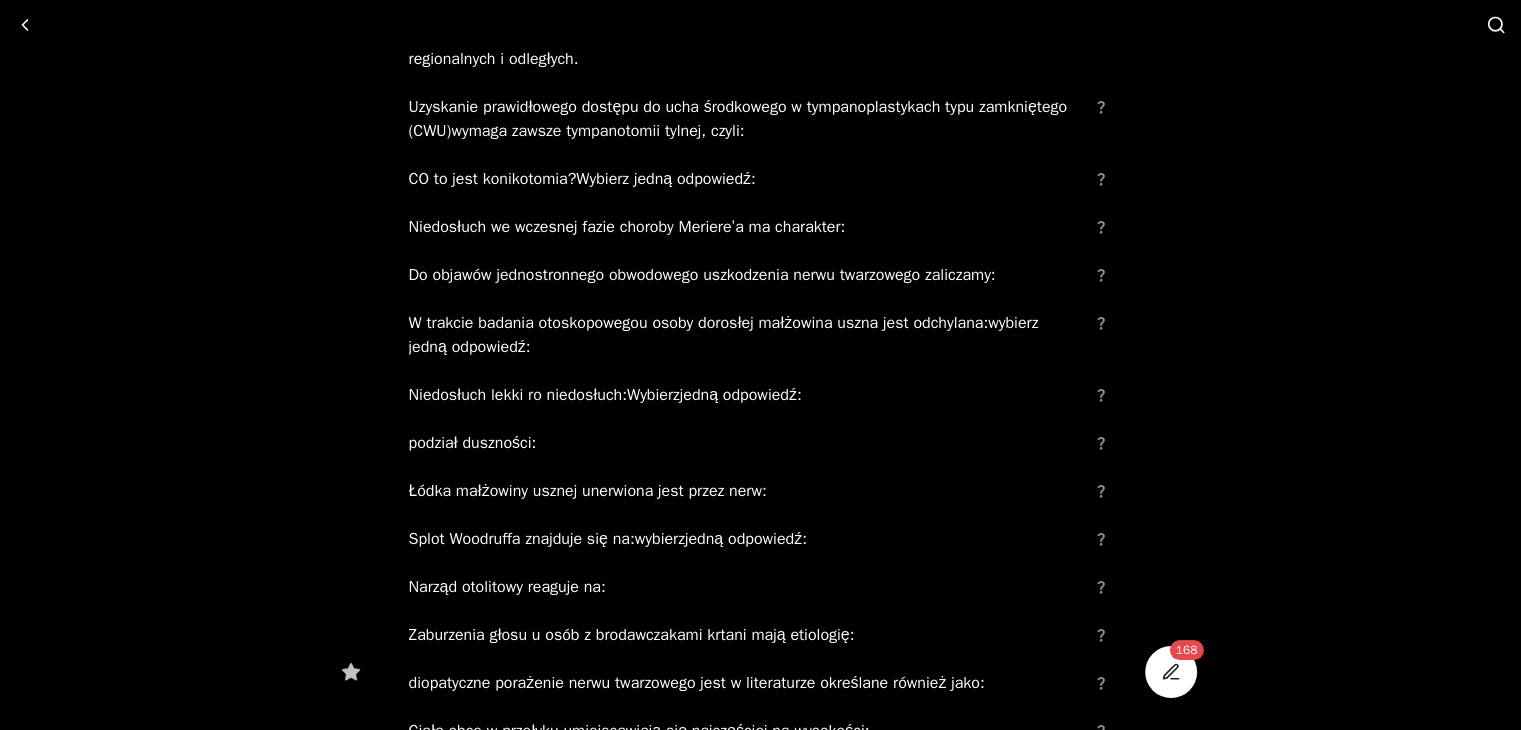 scroll, scrollTop: 7000, scrollLeft: 0, axis: vertical 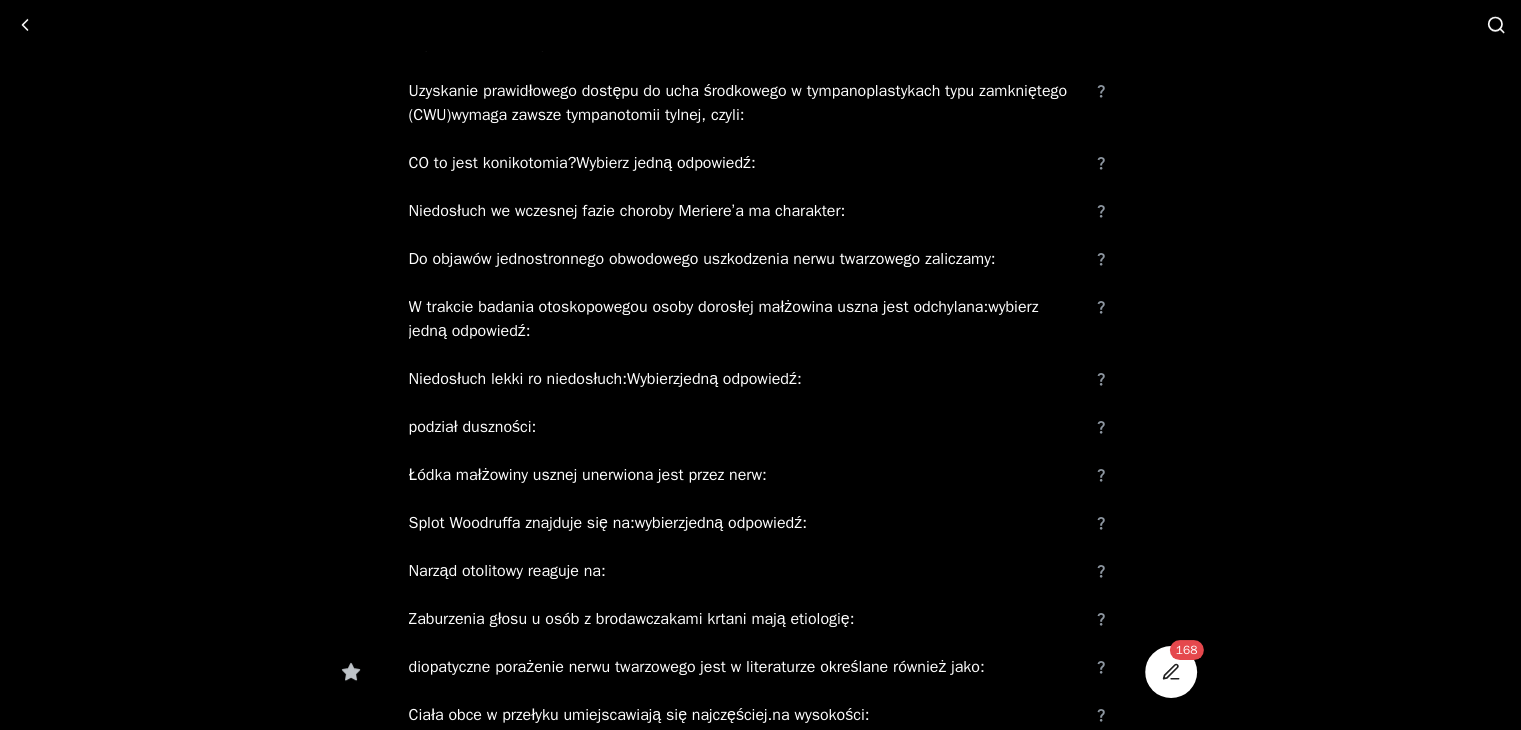 click on "Splot Woodruffa znajduje się na:wybierzjedną odpowiedź:" at bounding box center (745, 523) 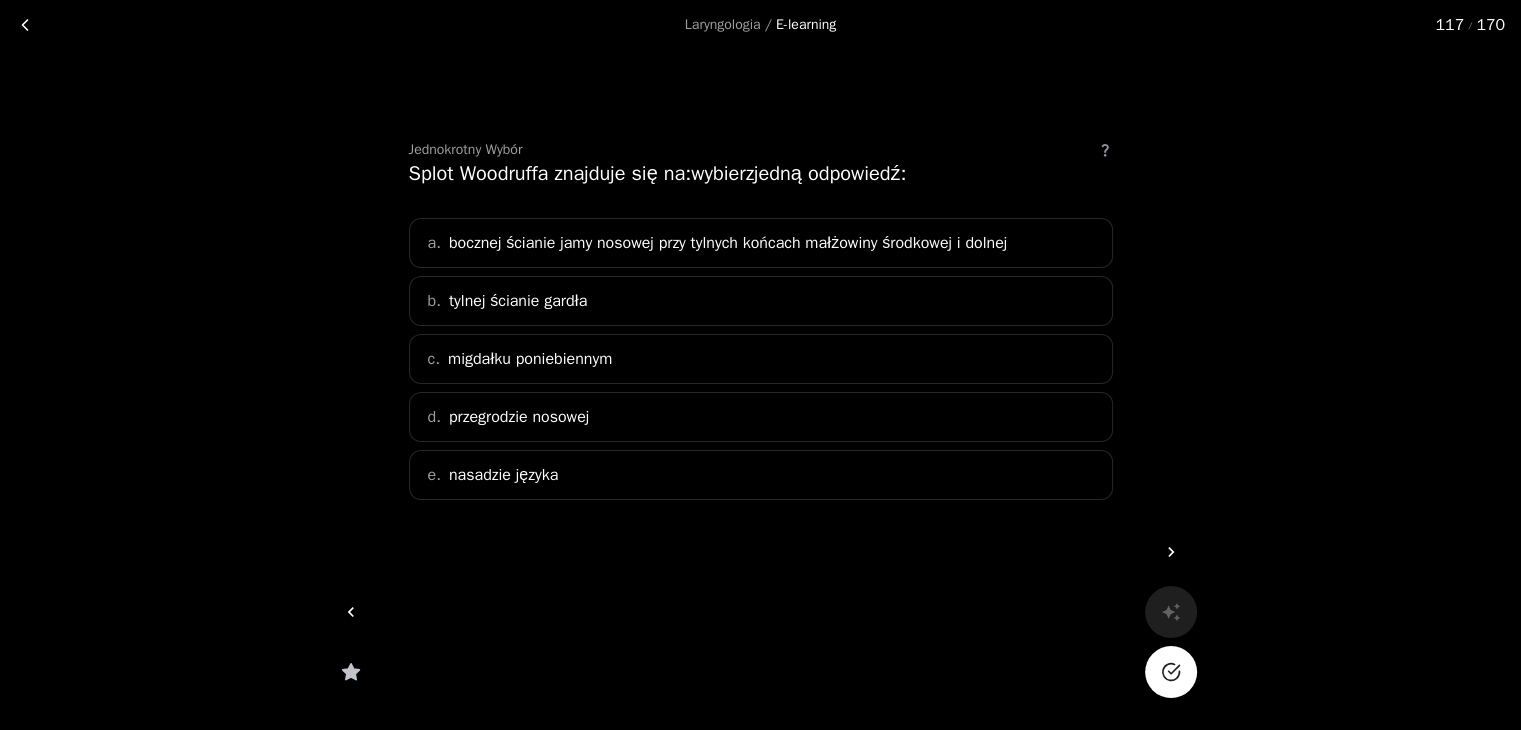 scroll, scrollTop: 0, scrollLeft: 0, axis: both 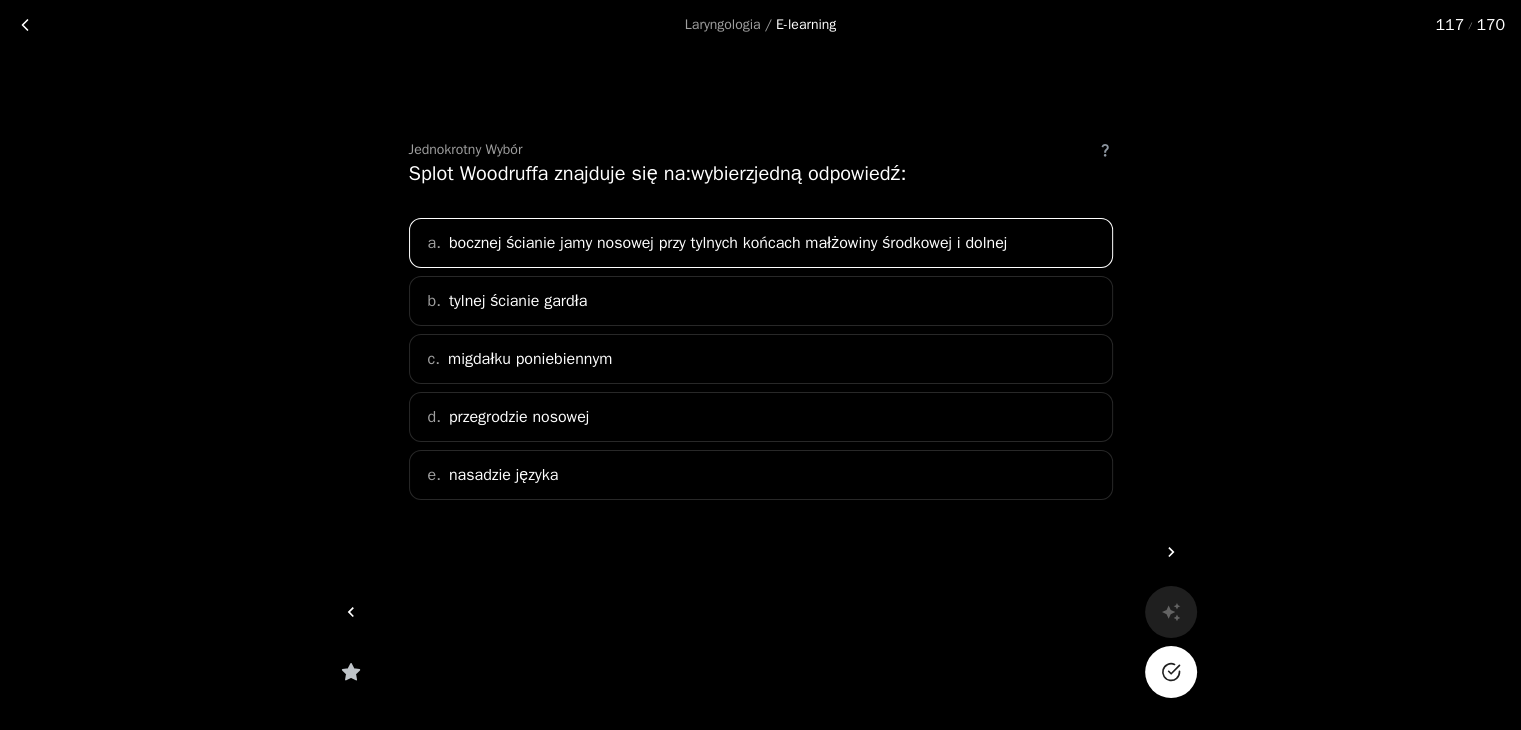 click at bounding box center [1171, 672] 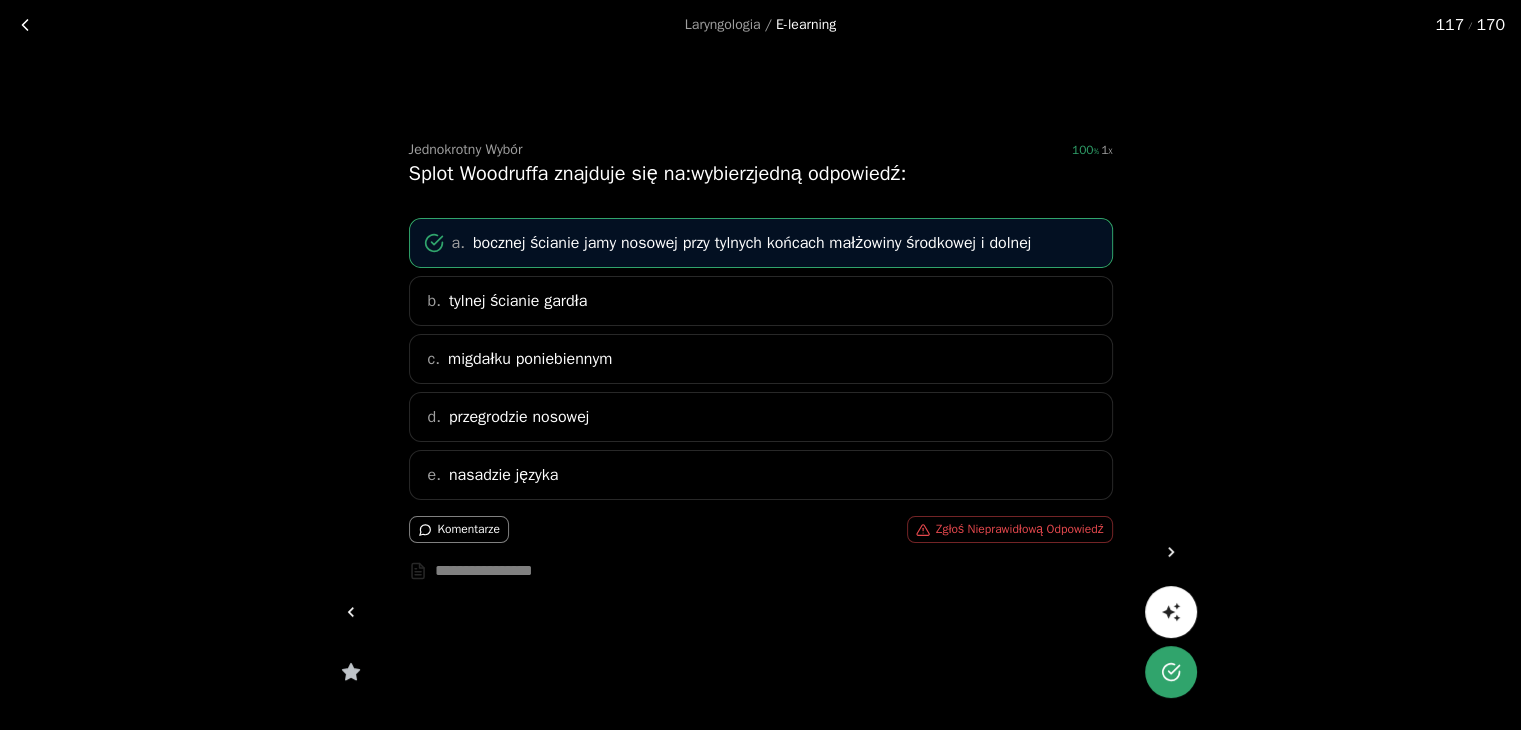 click at bounding box center (25, 25) 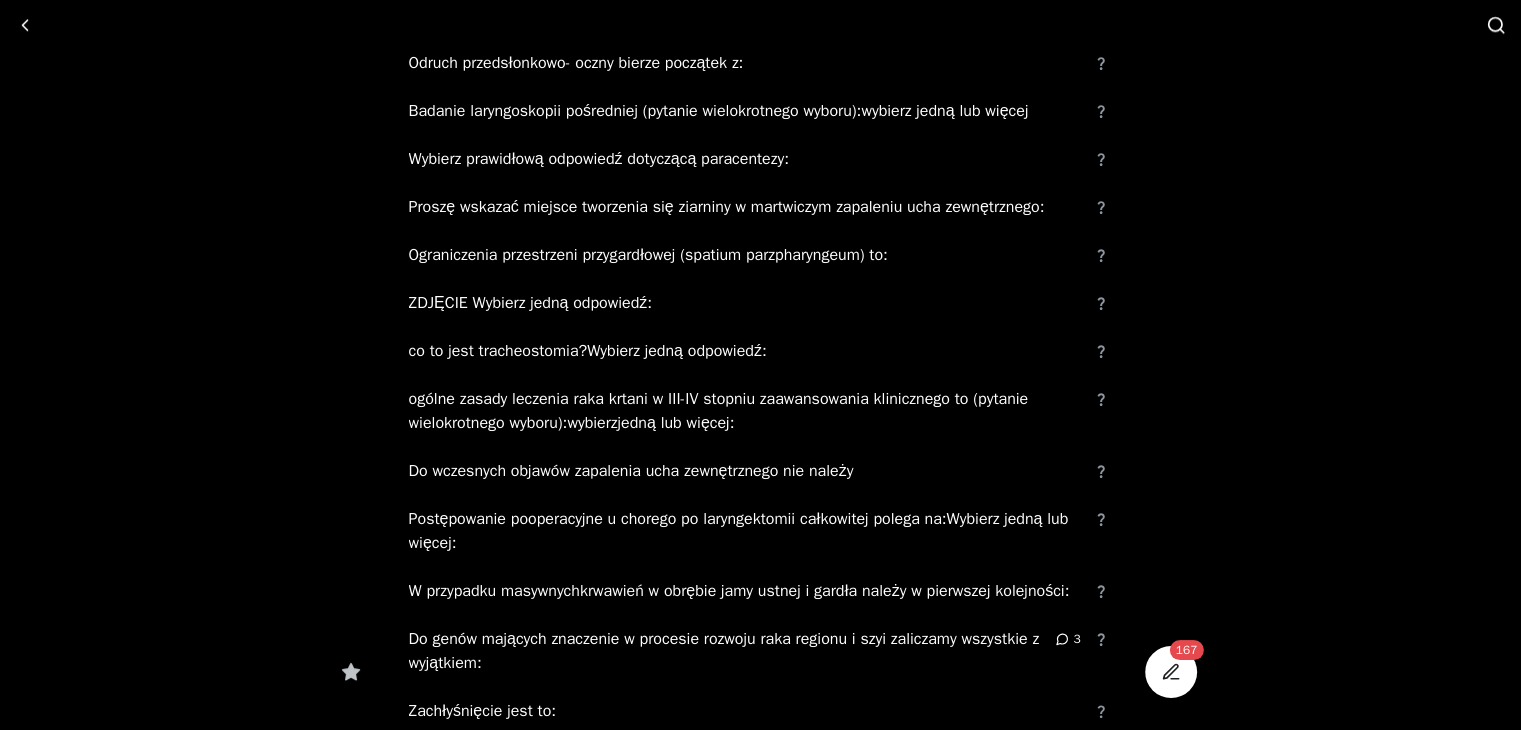 scroll, scrollTop: 2700, scrollLeft: 0, axis: vertical 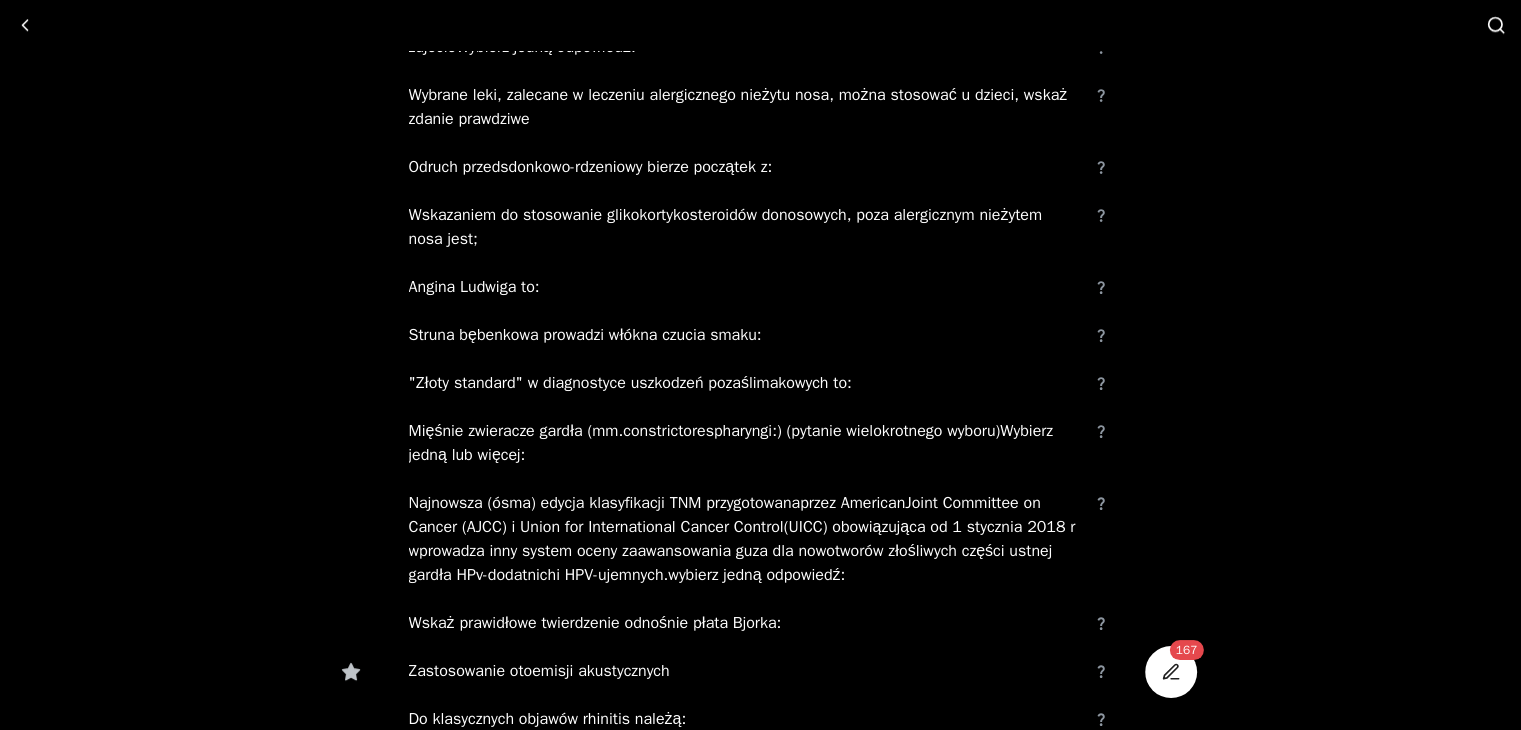 click on "Angina Ludwiga to:" at bounding box center [745, 287] 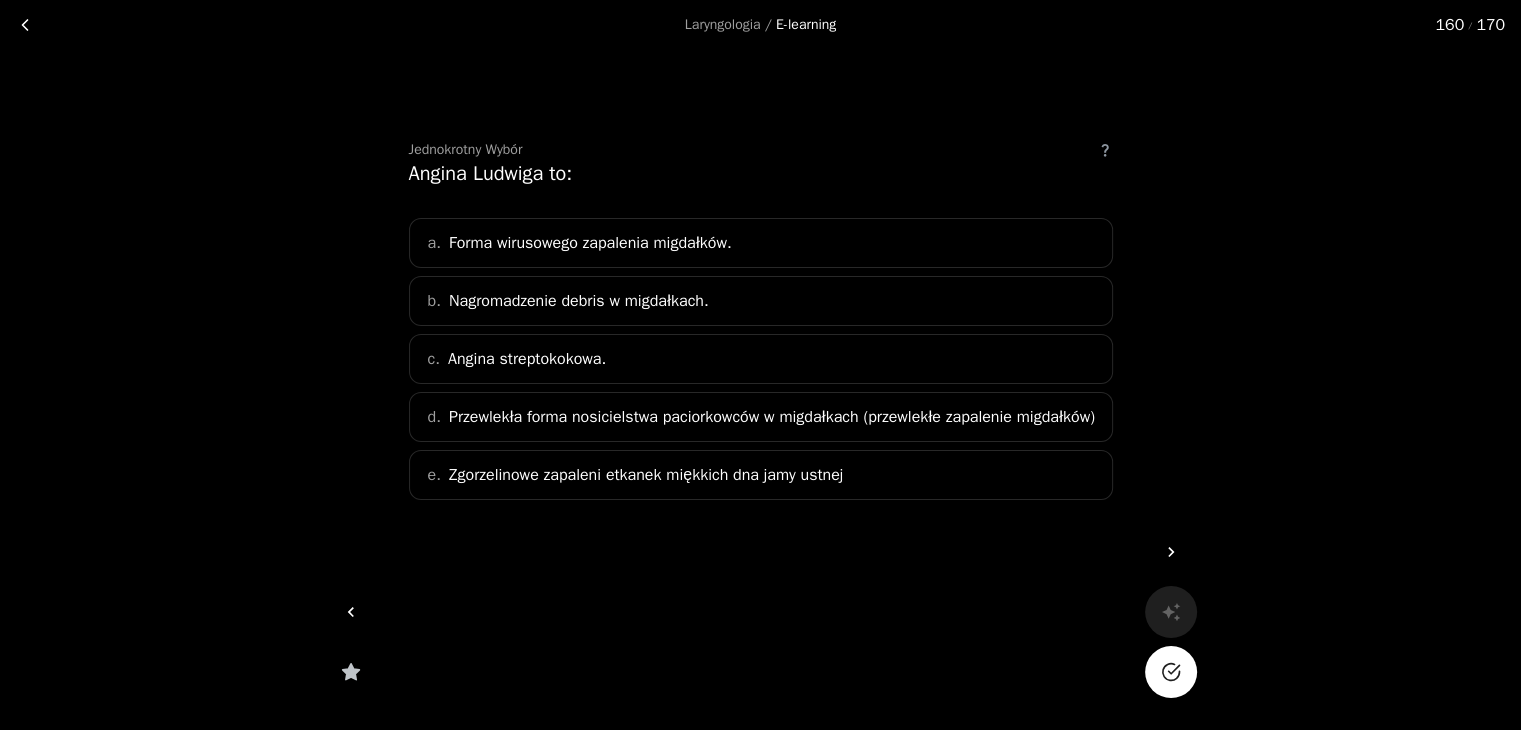 click on "Zgorzelinowe zapaleni etkanek miękkich dna jamy ustnej" at bounding box center (646, 475) 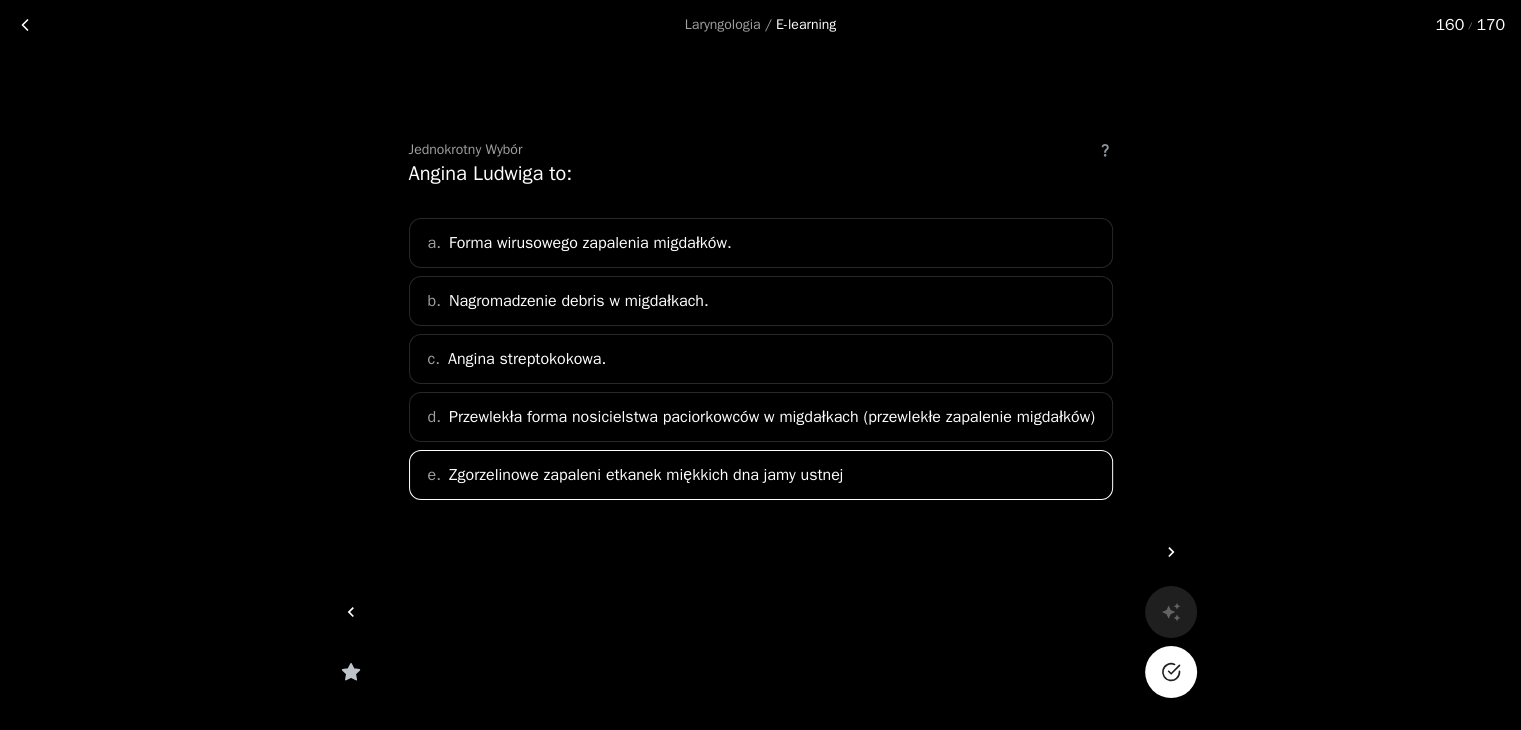 click at bounding box center [1170, 672] 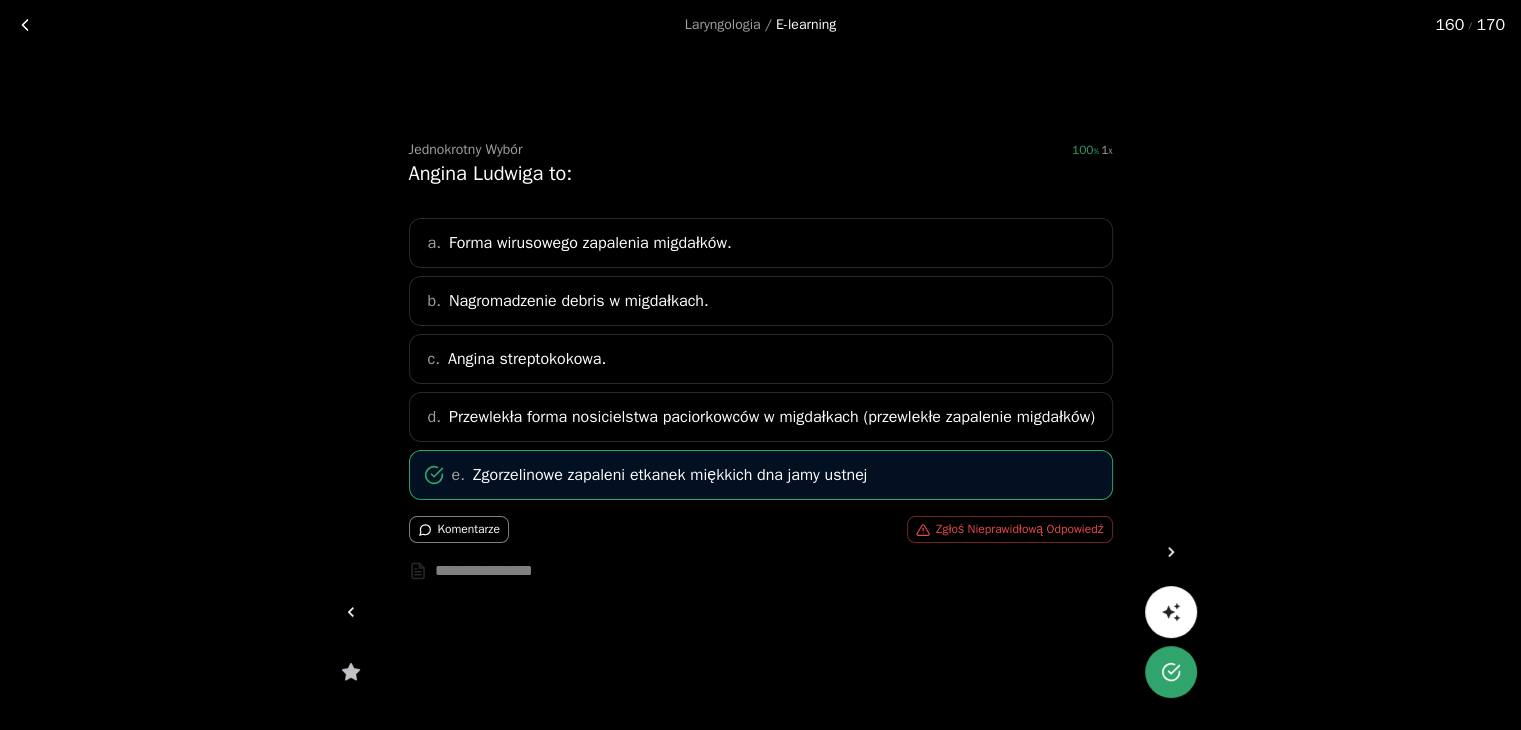 click at bounding box center [25, 25] 